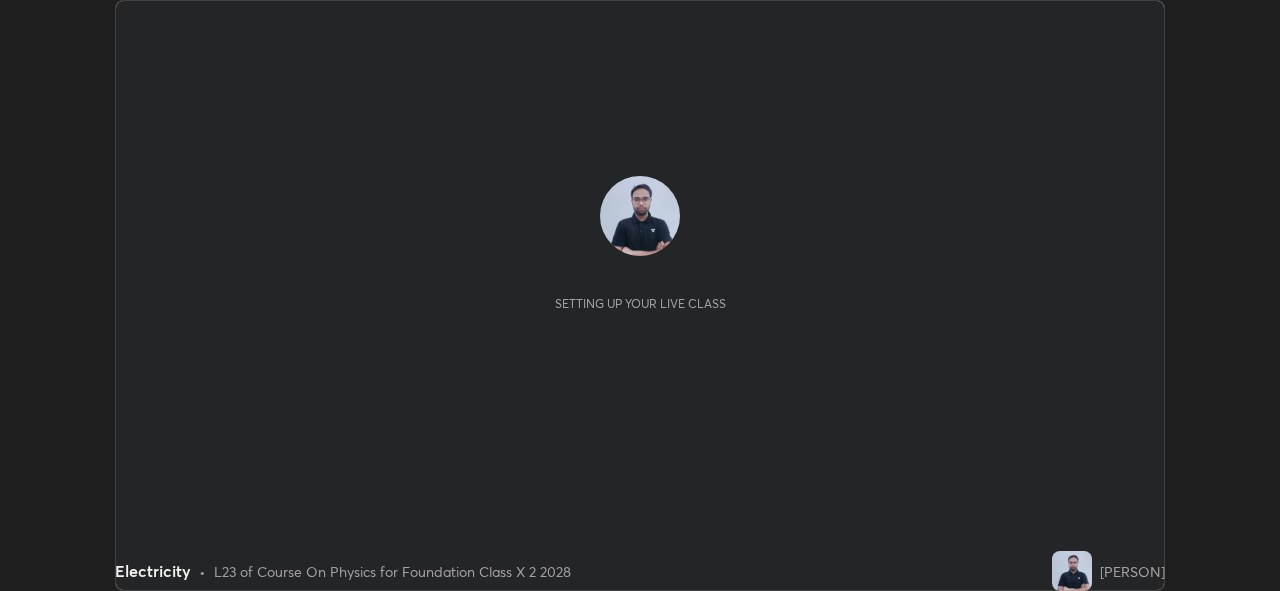 scroll, scrollTop: 0, scrollLeft: 0, axis: both 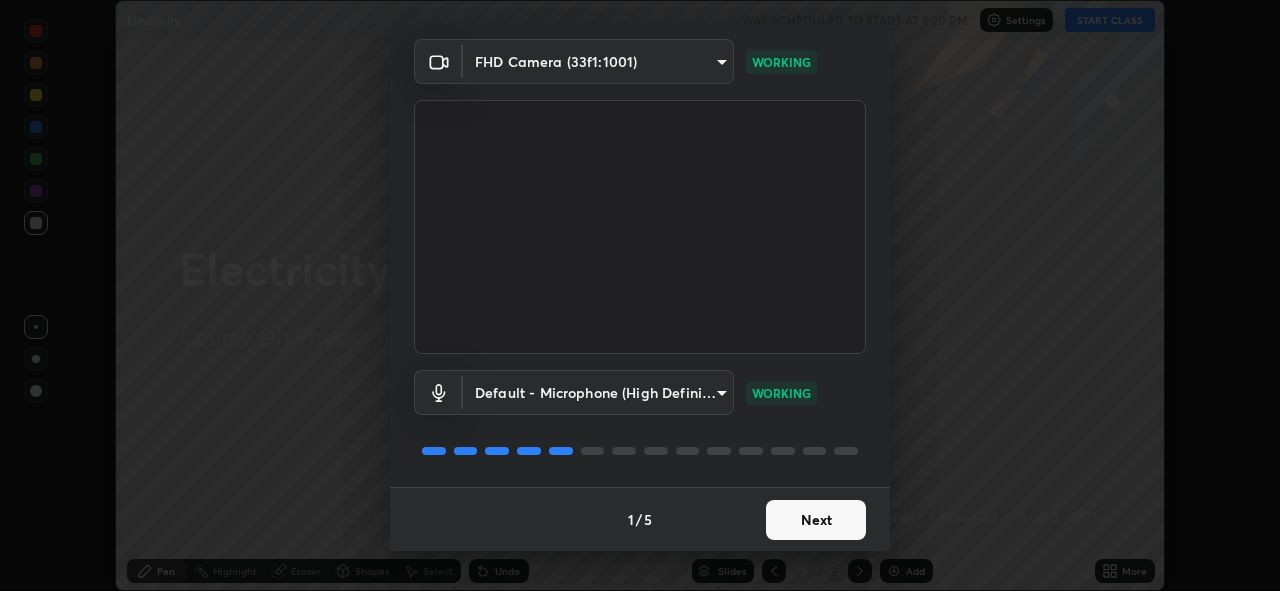 click on "Next" at bounding box center [816, 520] 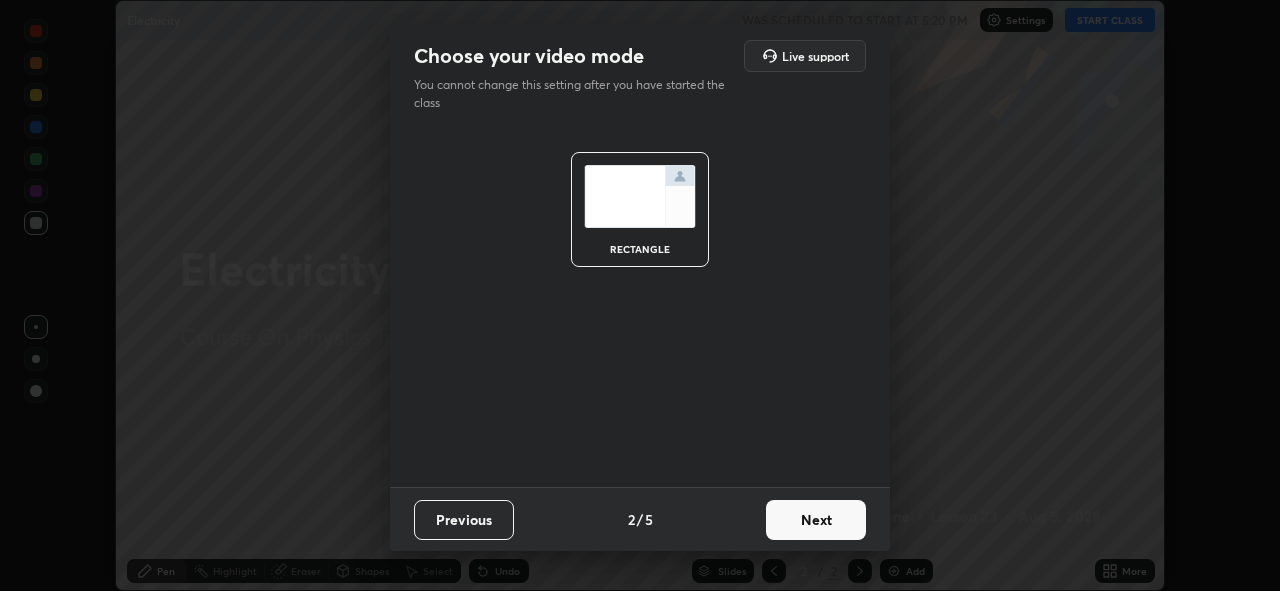 scroll, scrollTop: 0, scrollLeft: 0, axis: both 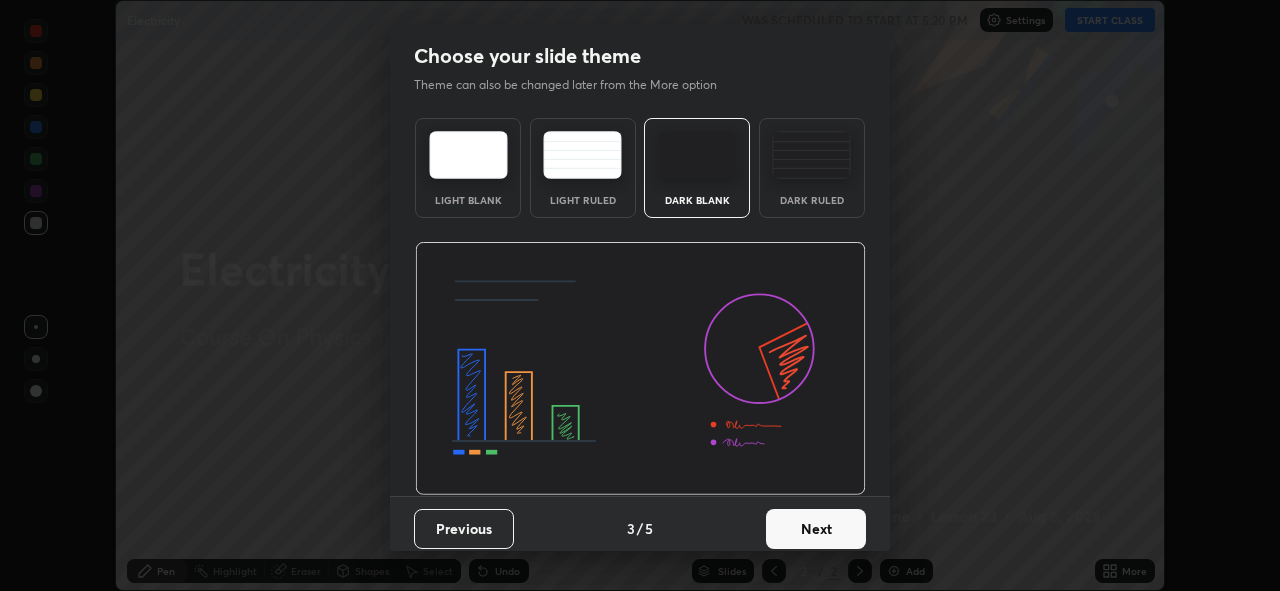 click on "Dark Ruled" at bounding box center [812, 168] 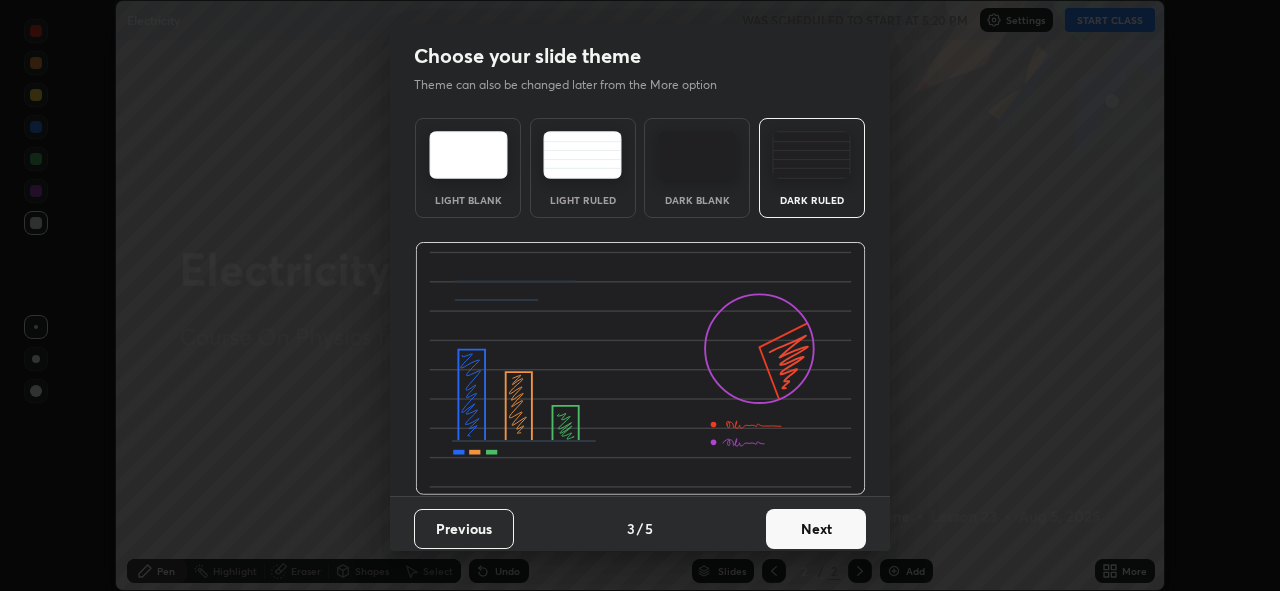 click on "Next" at bounding box center [816, 529] 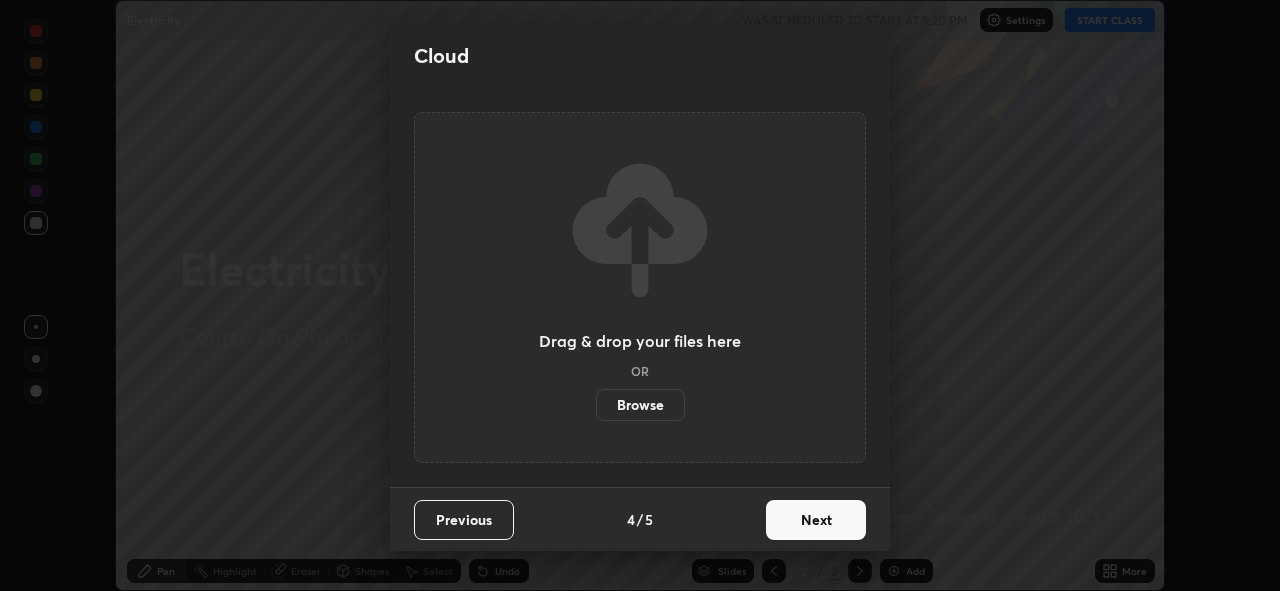 click on "Next" at bounding box center [816, 520] 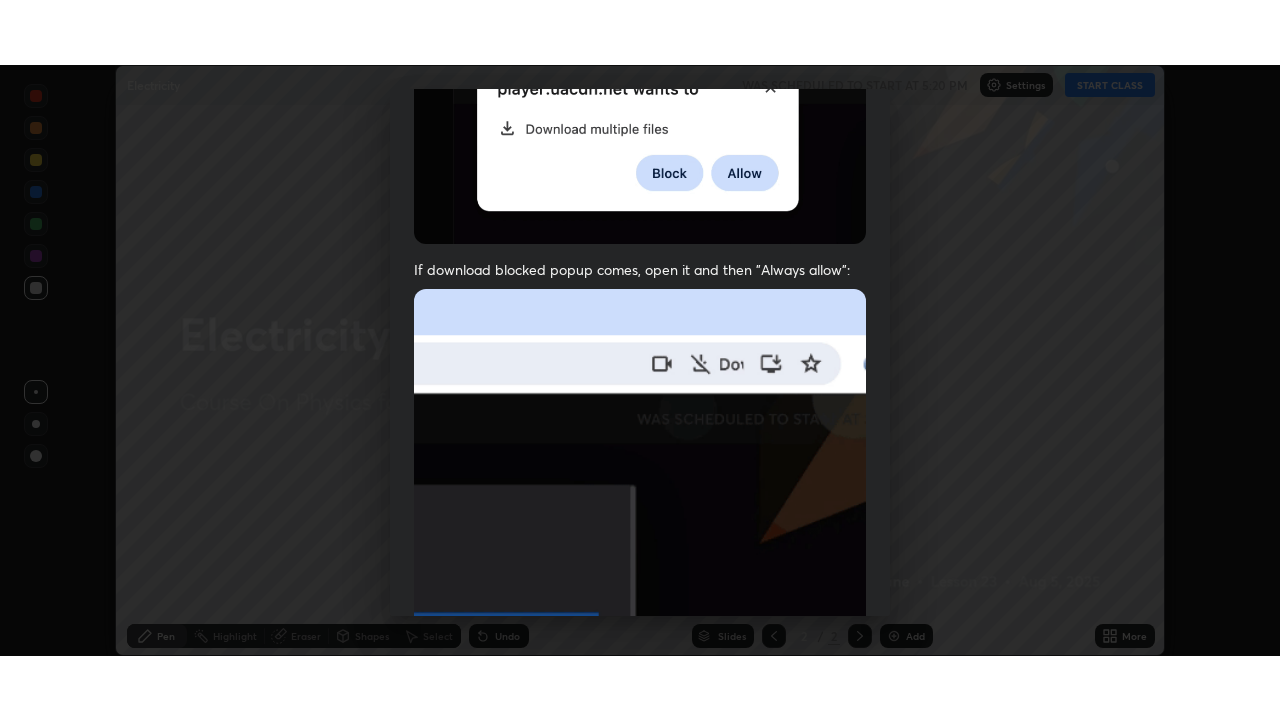 scroll, scrollTop: 473, scrollLeft: 0, axis: vertical 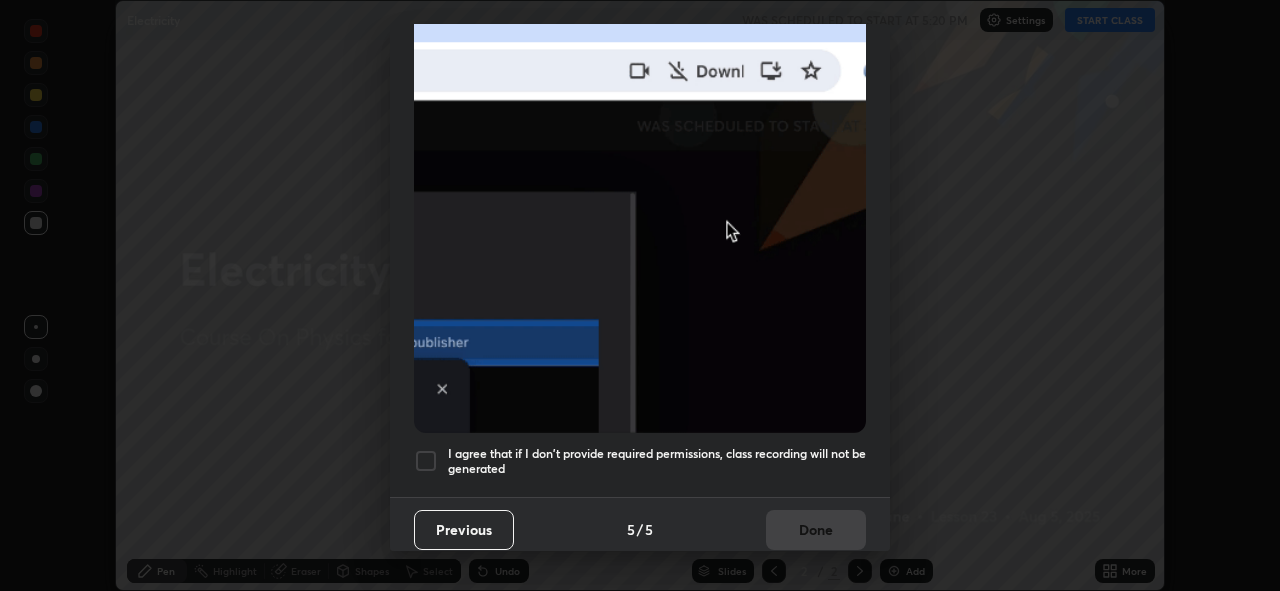 click on "I agree that if I don't provide required permissions, class recording will not be generated" at bounding box center [657, 461] 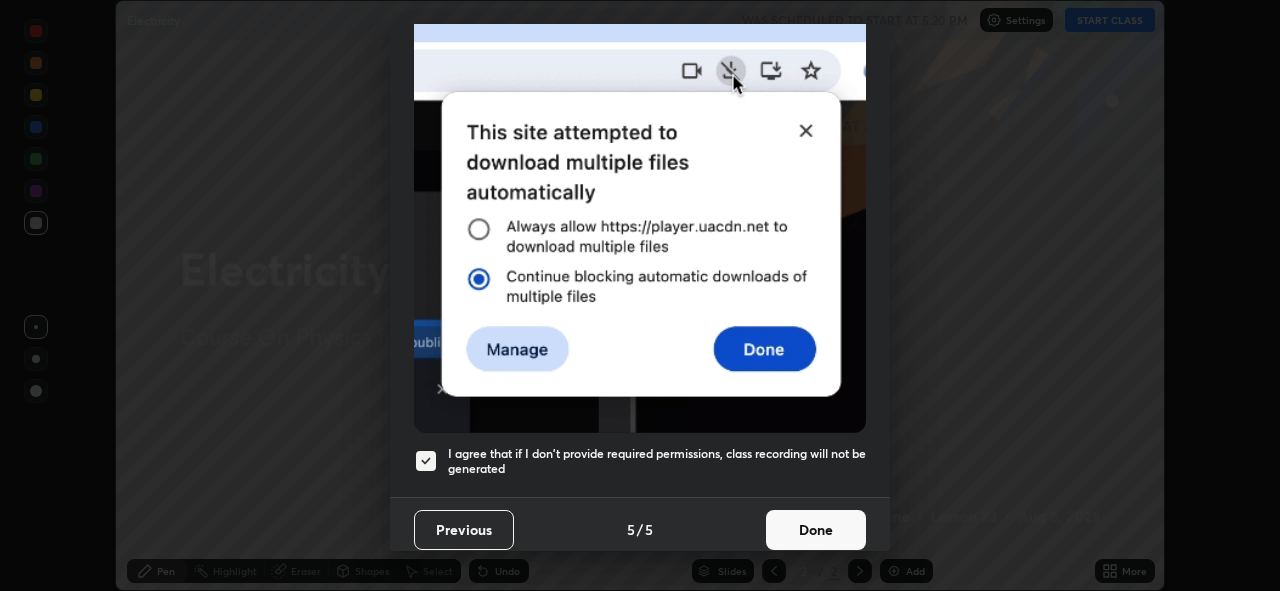 click on "Done" at bounding box center [816, 530] 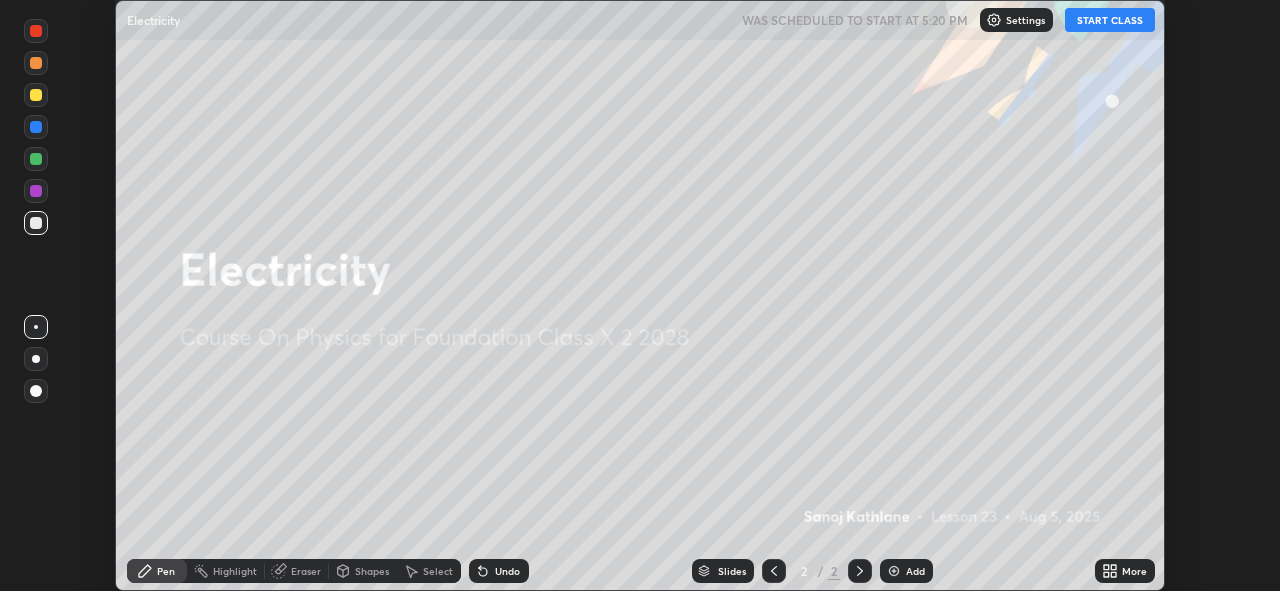 click on "START CLASS" at bounding box center (1110, 20) 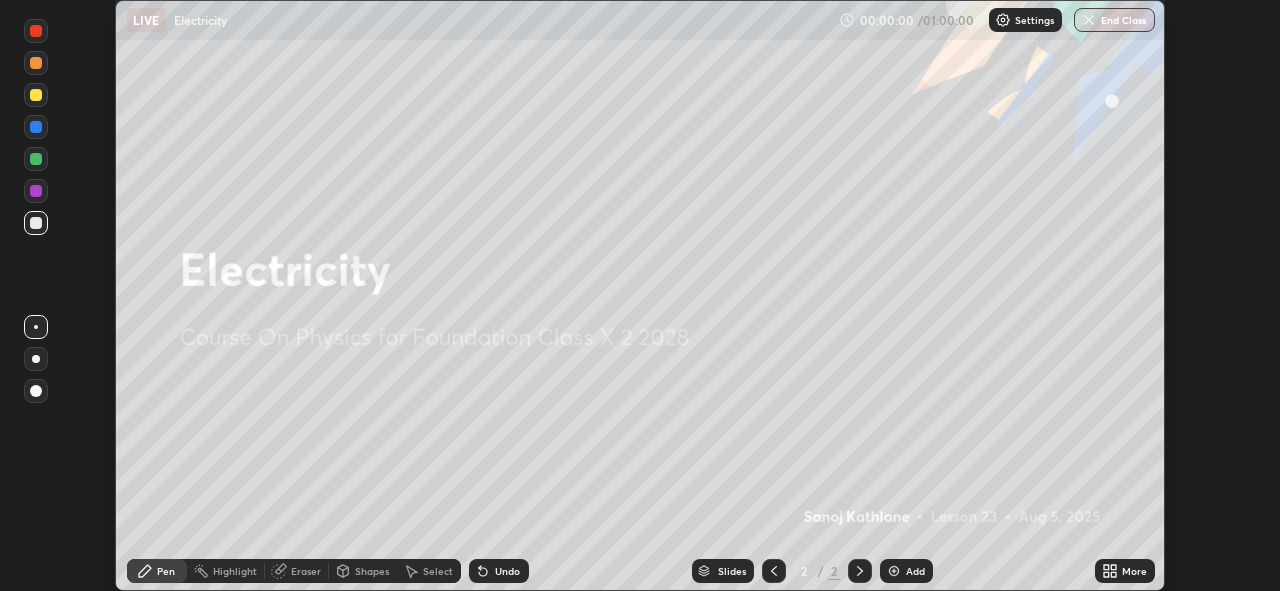 click 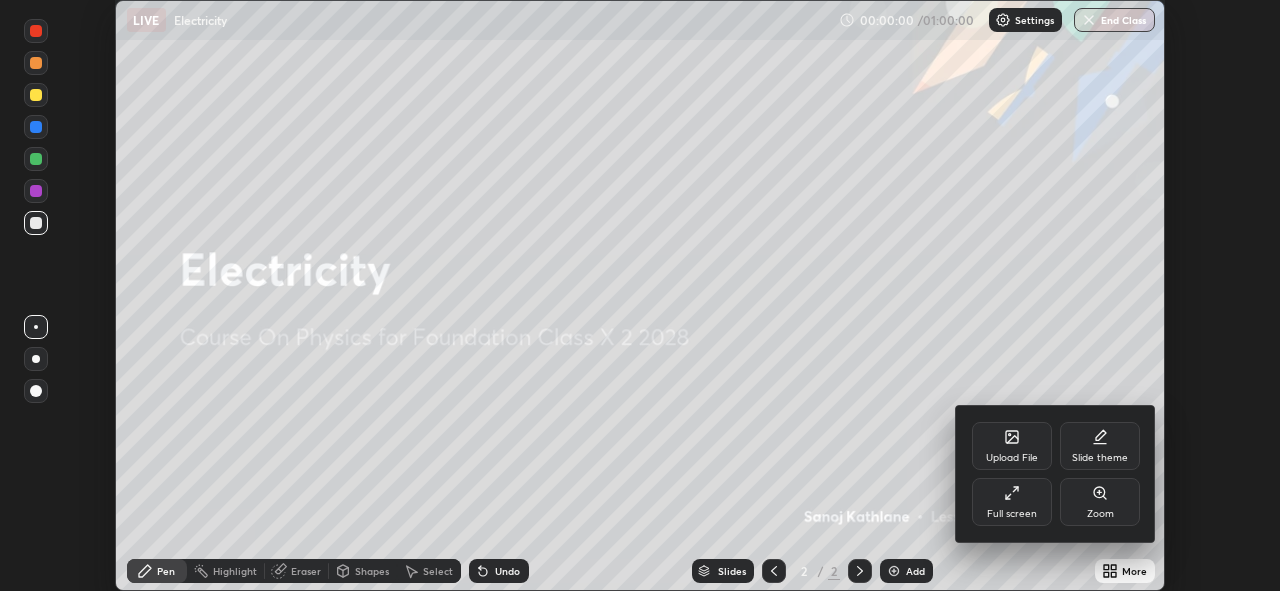 click on "Full screen" at bounding box center [1012, 502] 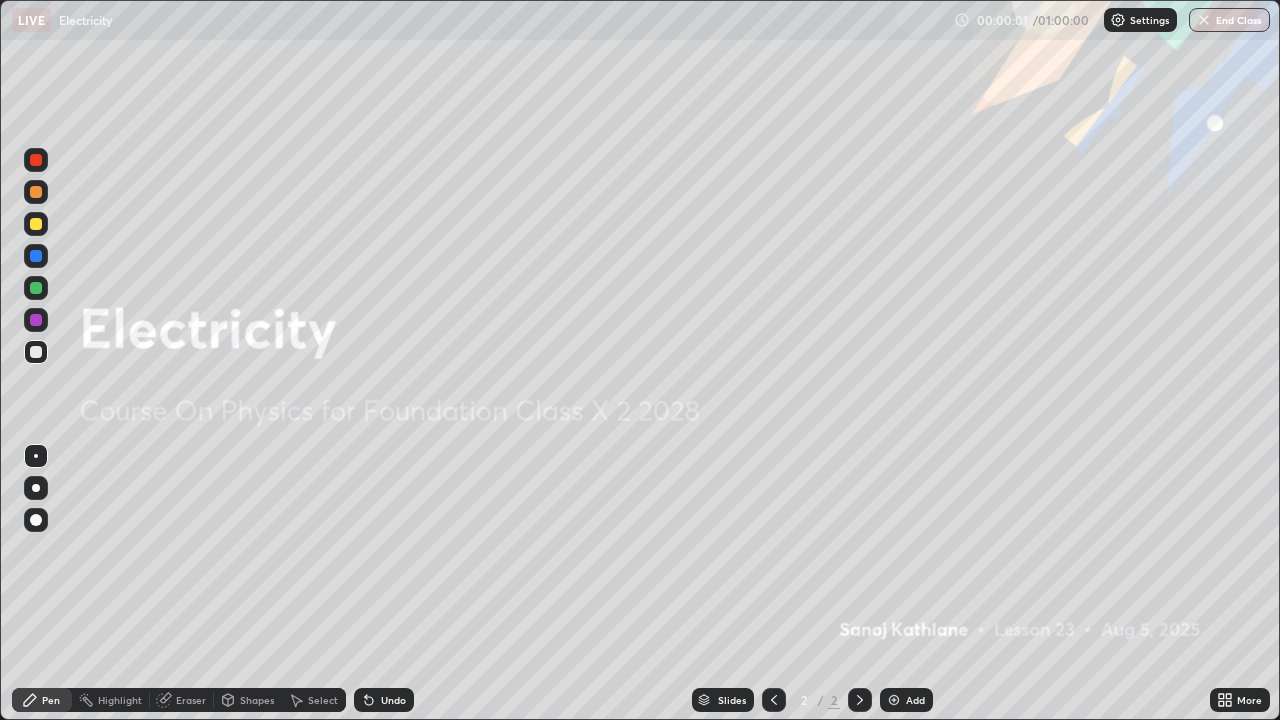scroll, scrollTop: 99280, scrollLeft: 98720, axis: both 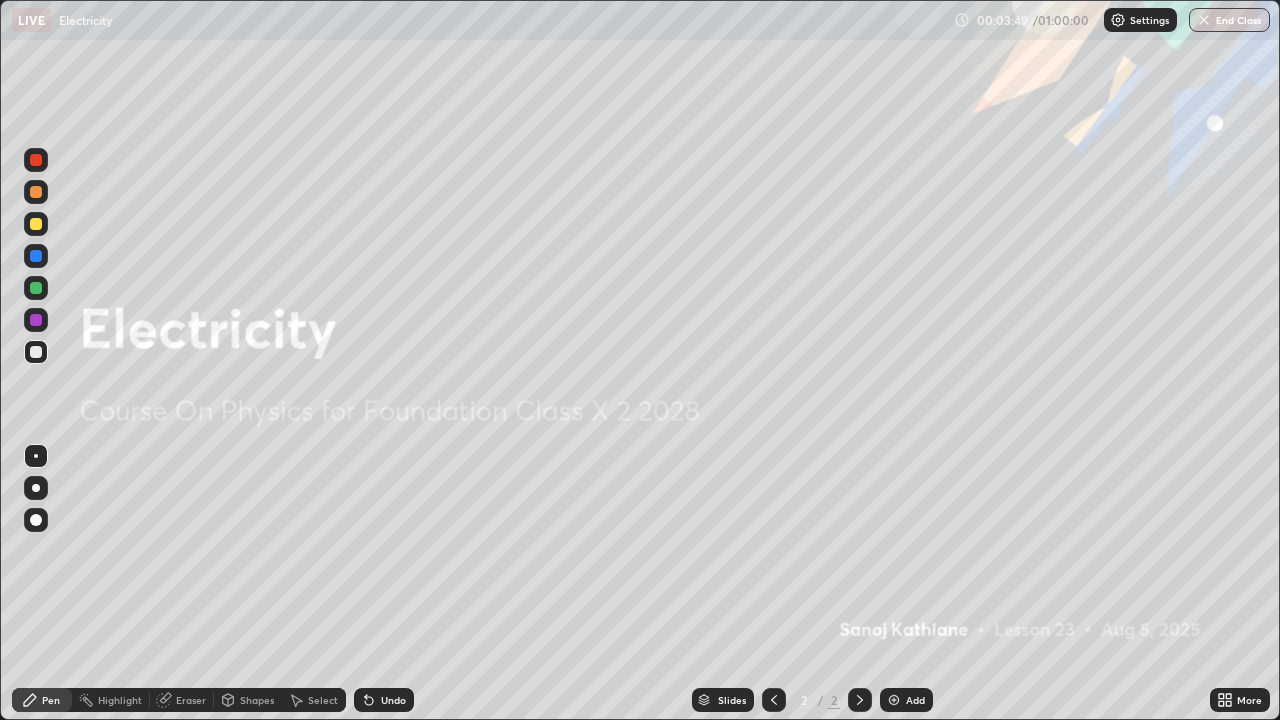 click at bounding box center (894, 700) 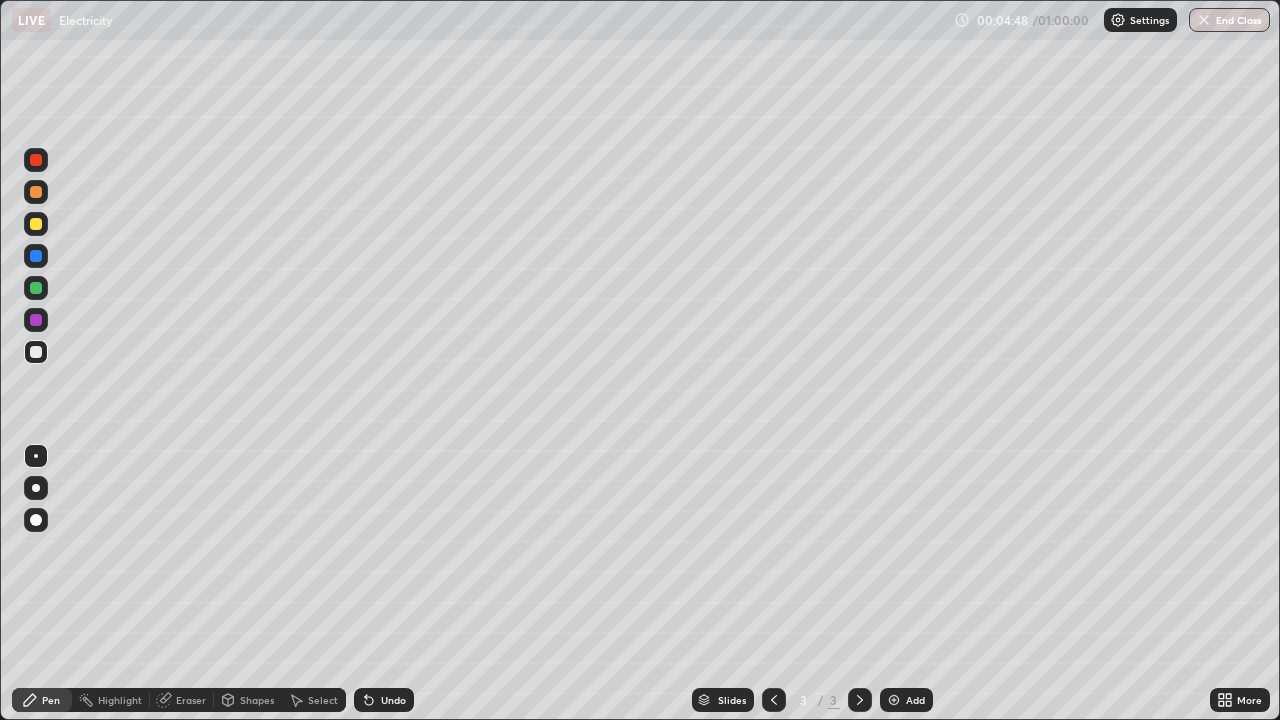 click at bounding box center (36, 352) 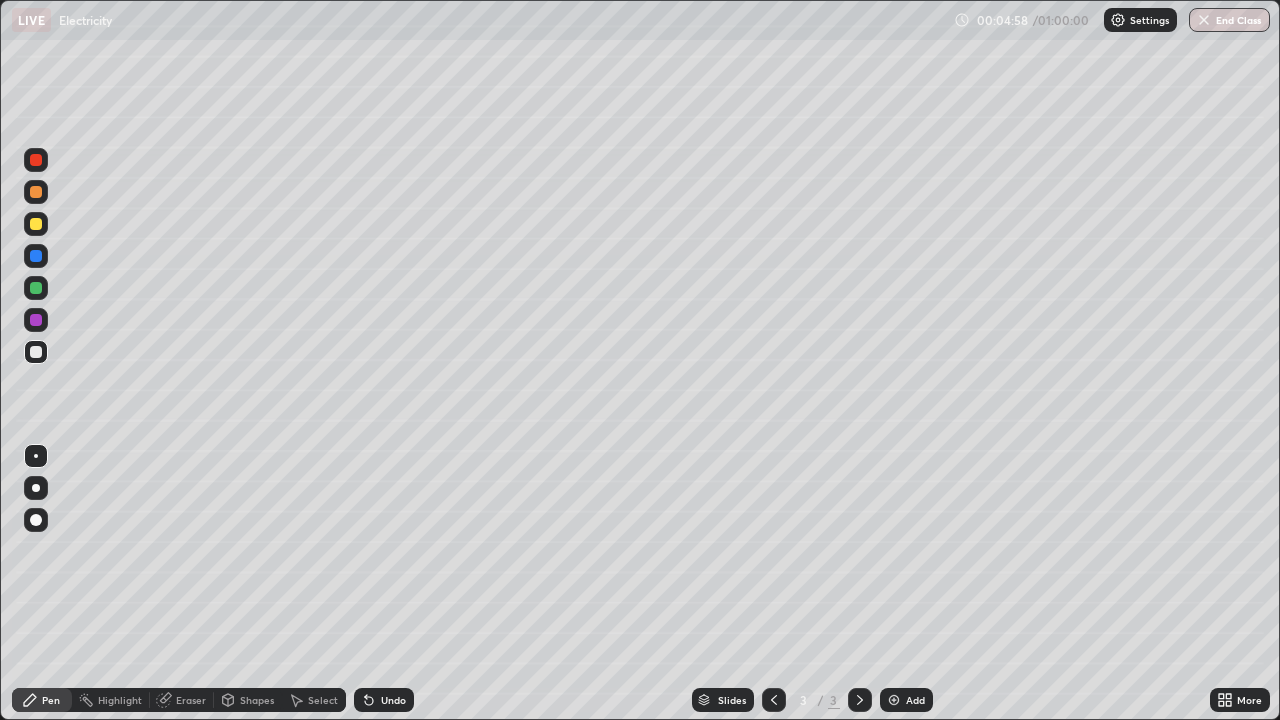 click at bounding box center (36, 488) 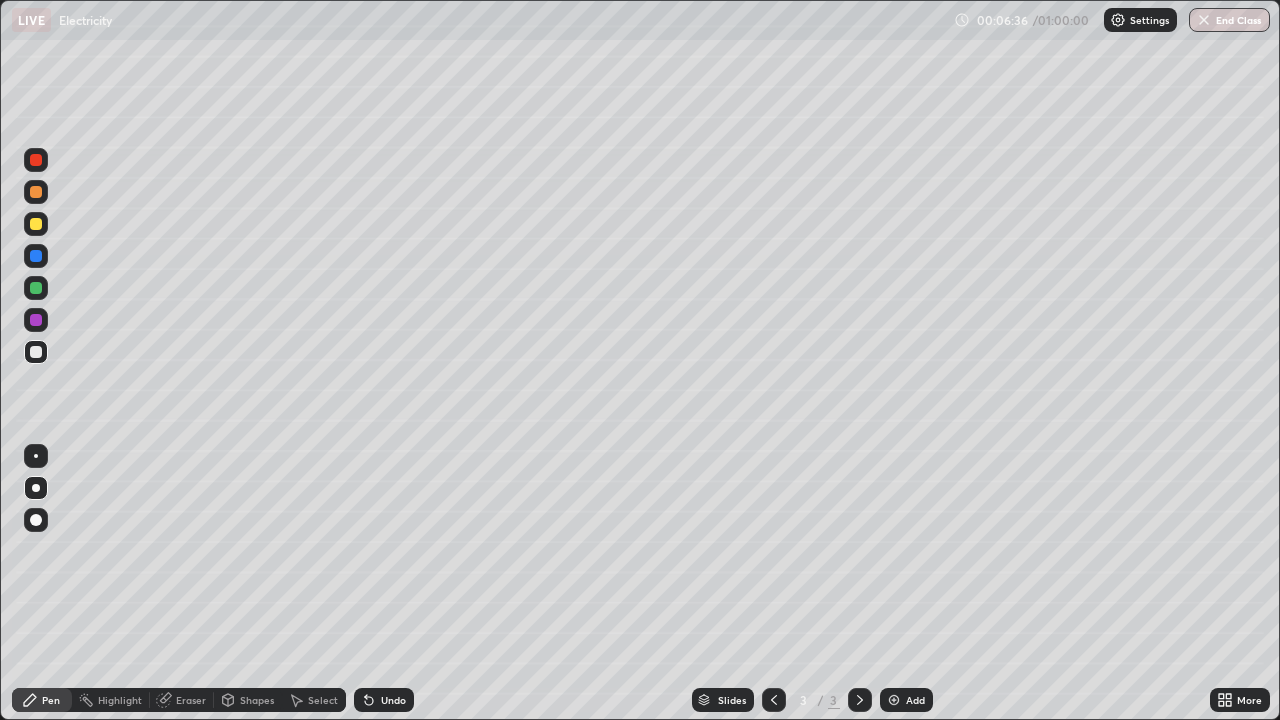 click on "Undo" at bounding box center [384, 700] 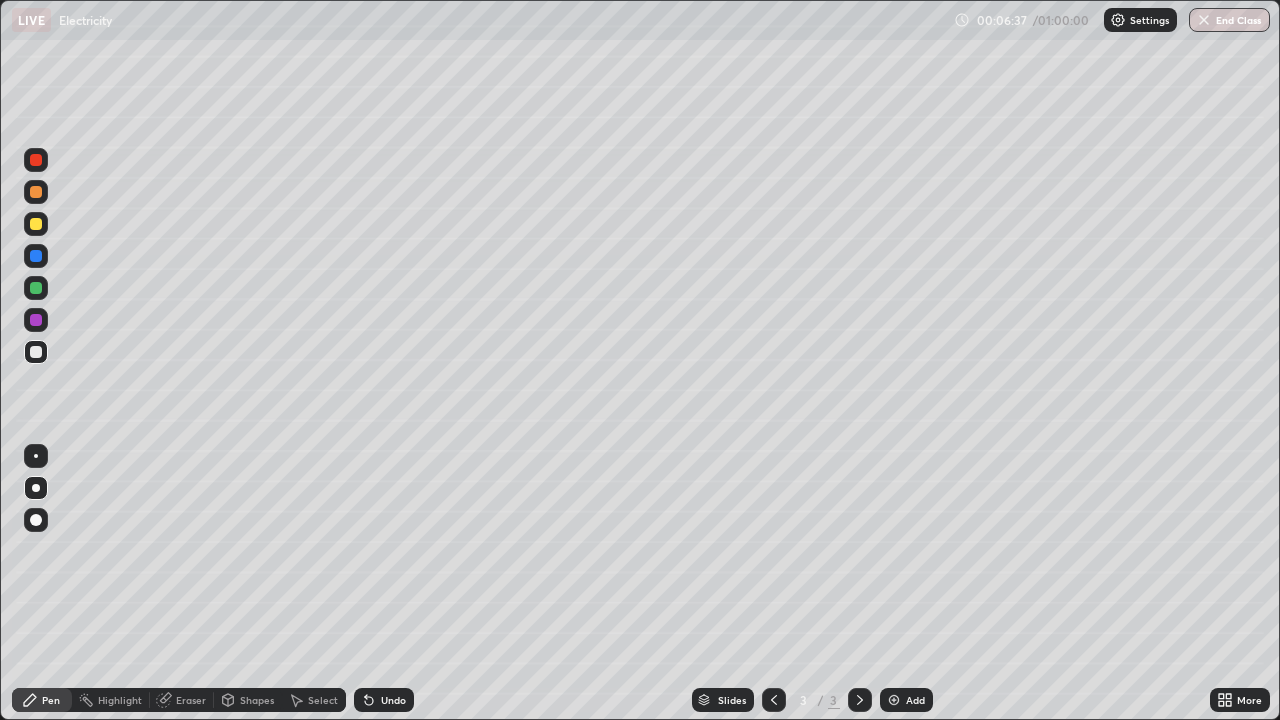 click on "Undo" at bounding box center (393, 700) 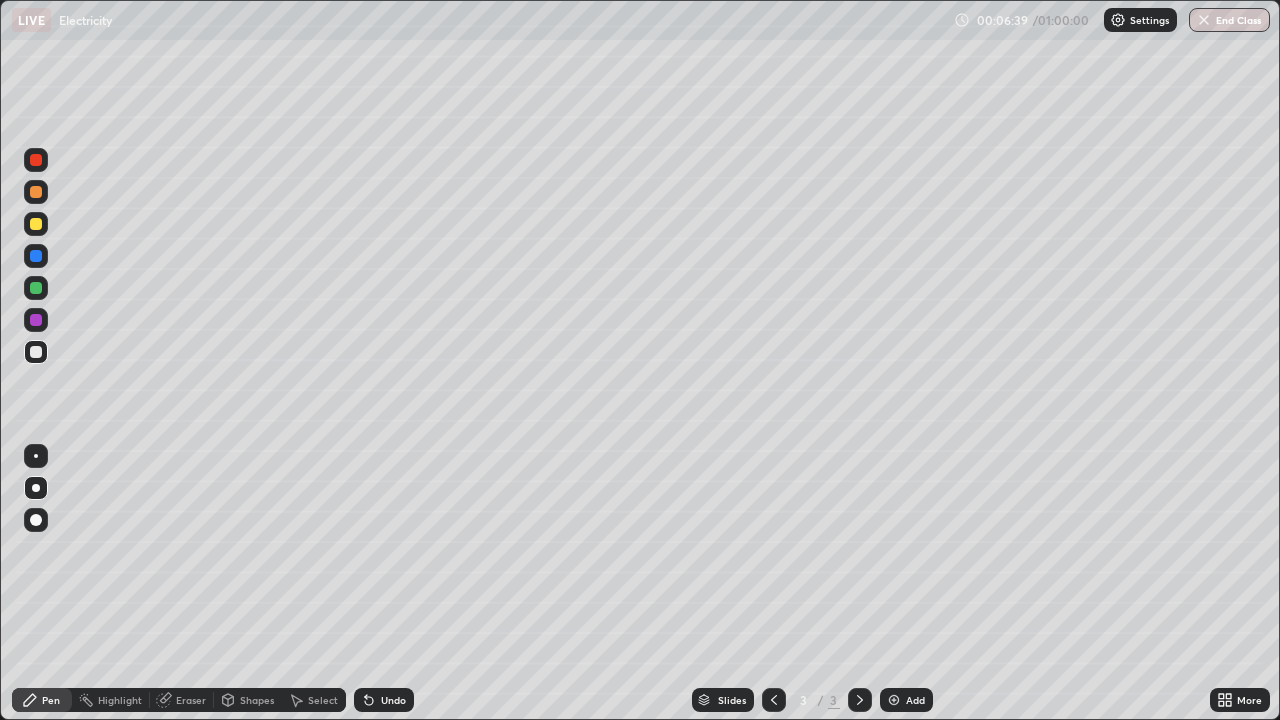 click on "Undo" at bounding box center [384, 700] 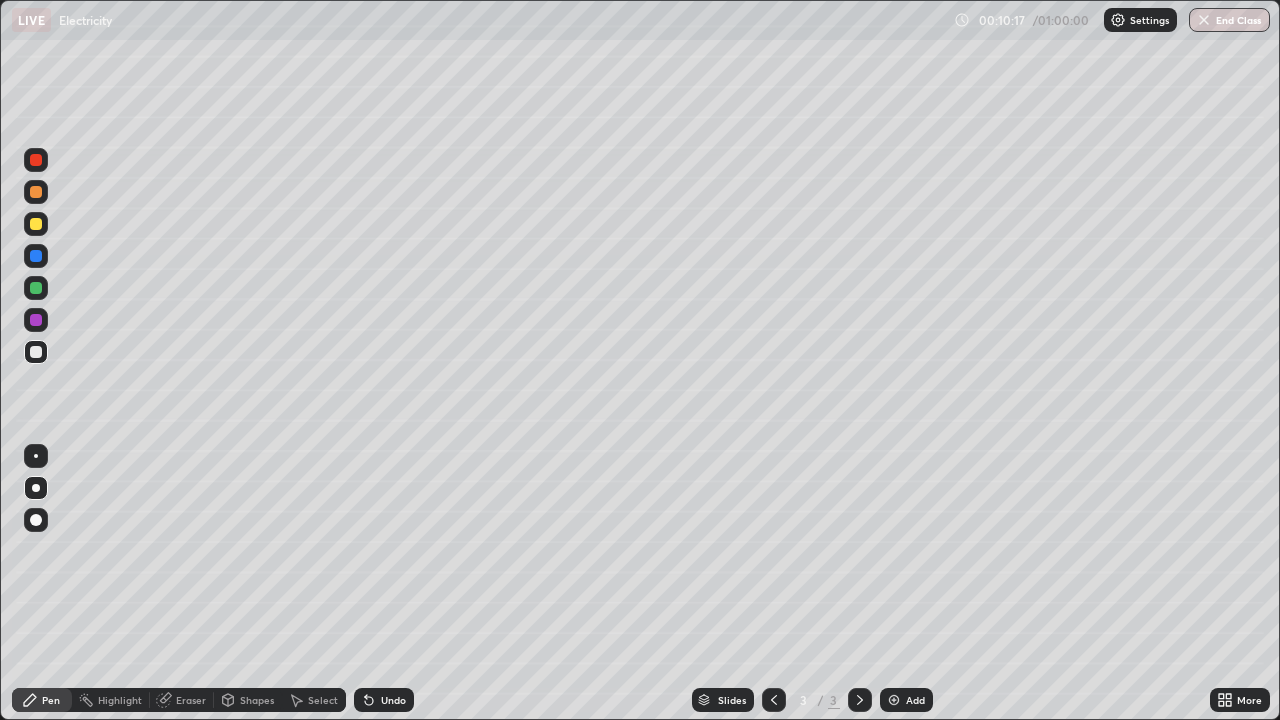 click at bounding box center (36, 352) 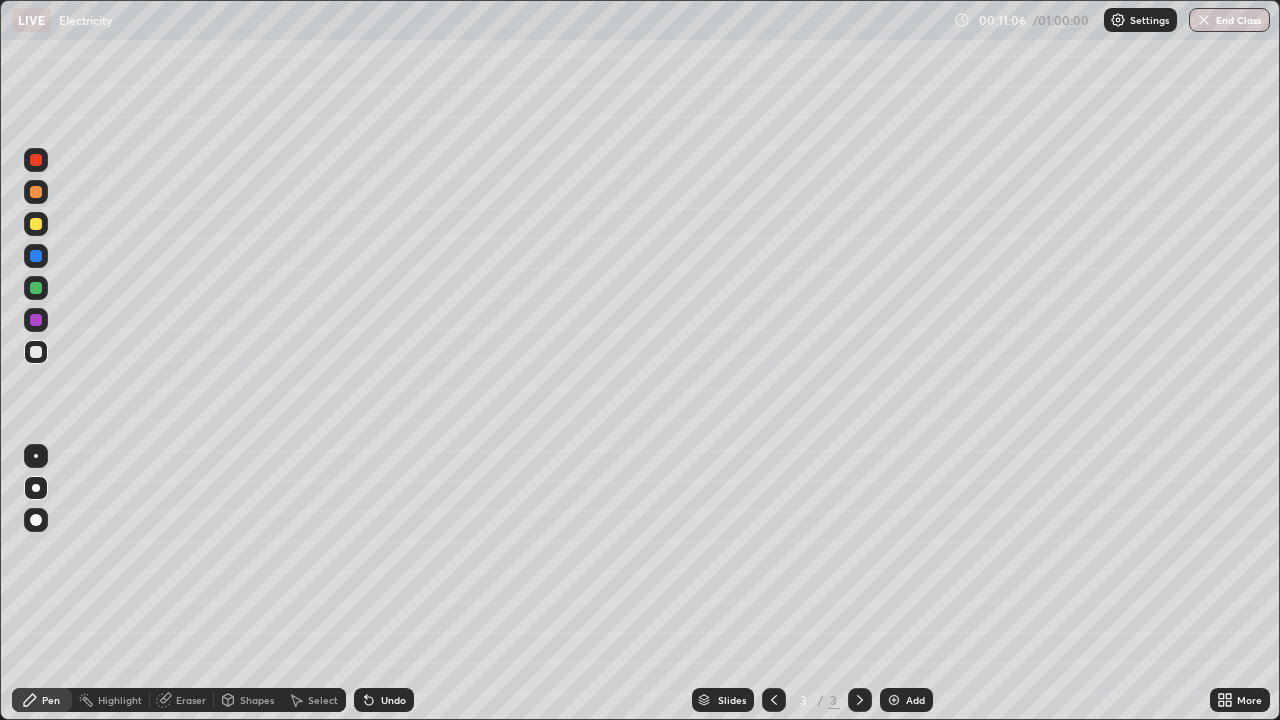 click on "Undo" at bounding box center (393, 700) 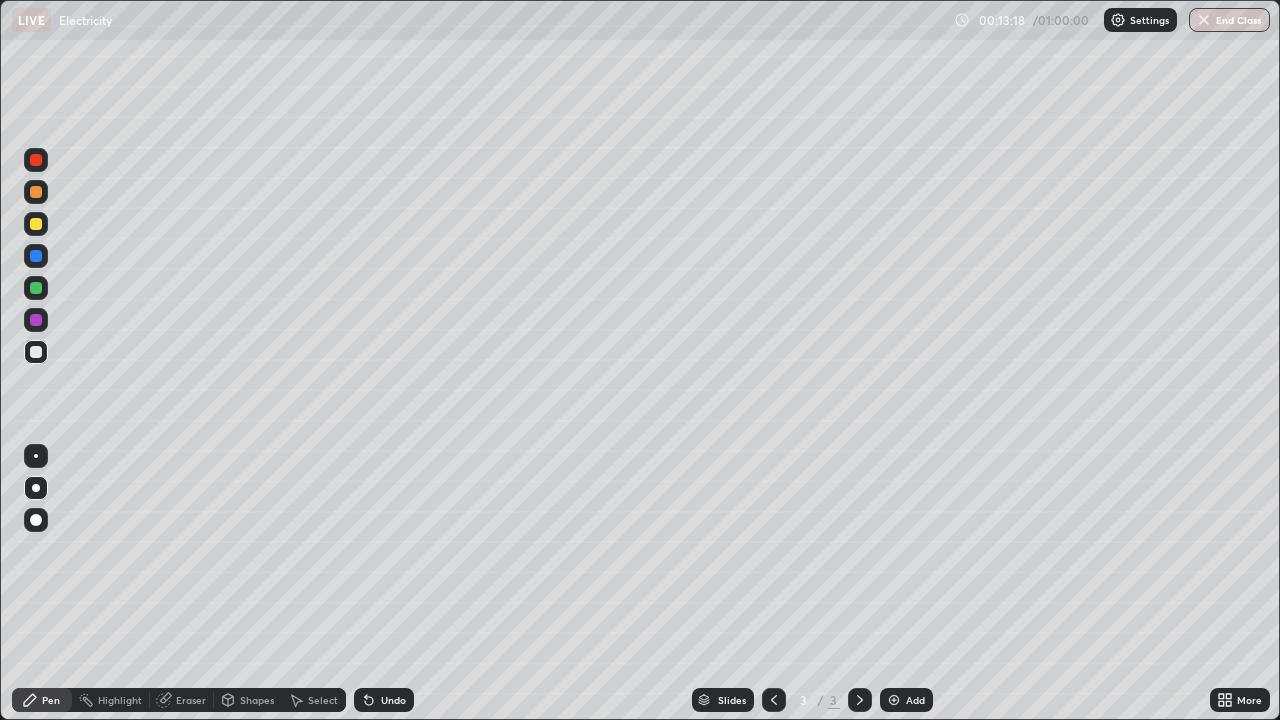 click on "Add" at bounding box center [906, 700] 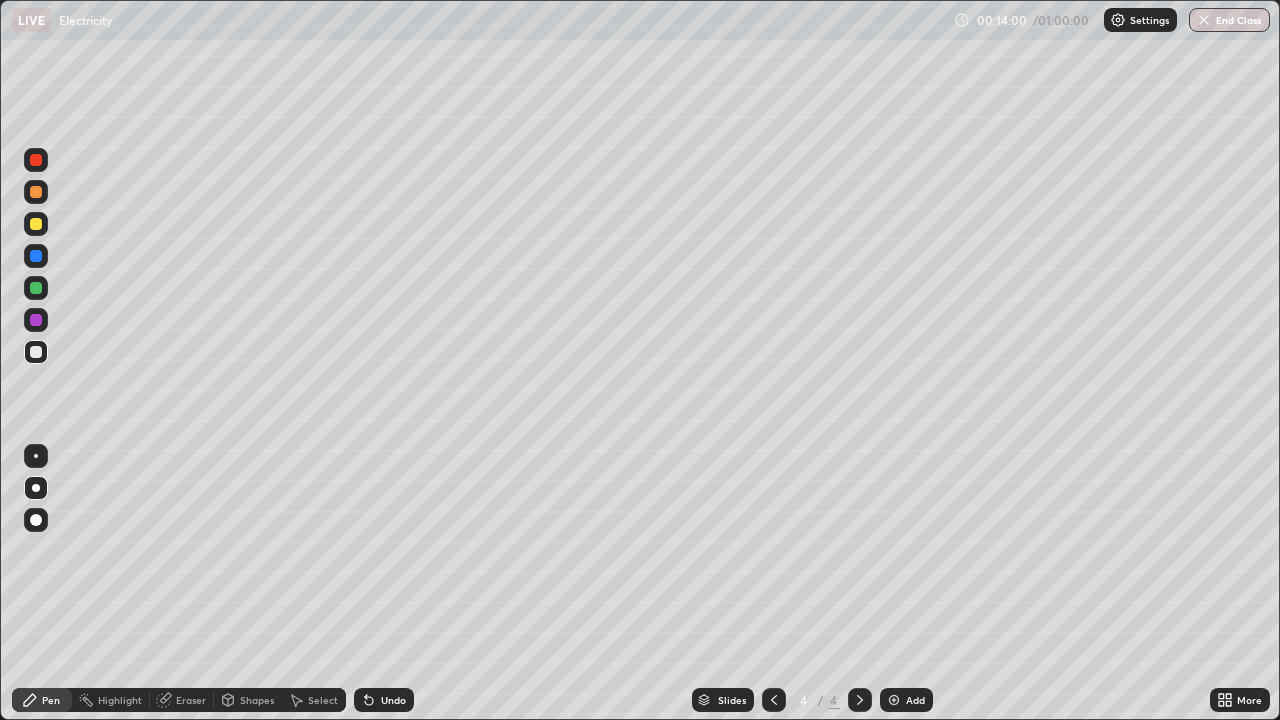 click on "Undo" at bounding box center [384, 700] 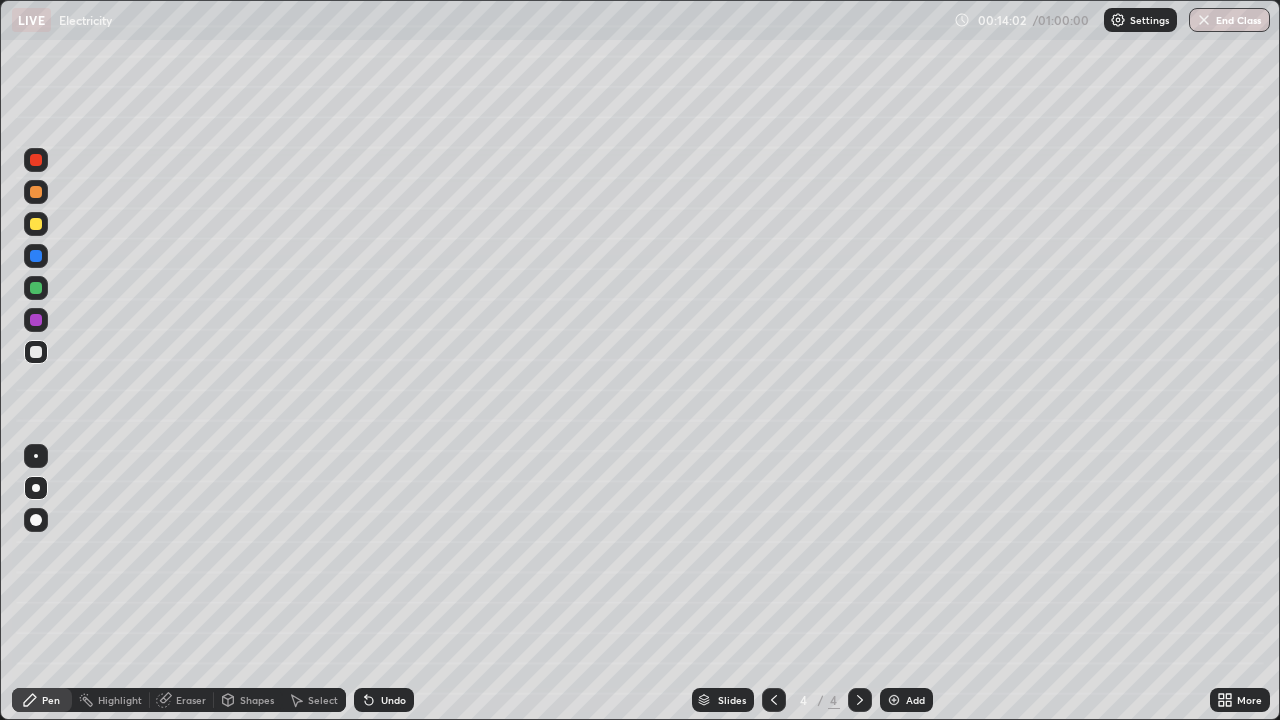 click on "Undo" at bounding box center [393, 700] 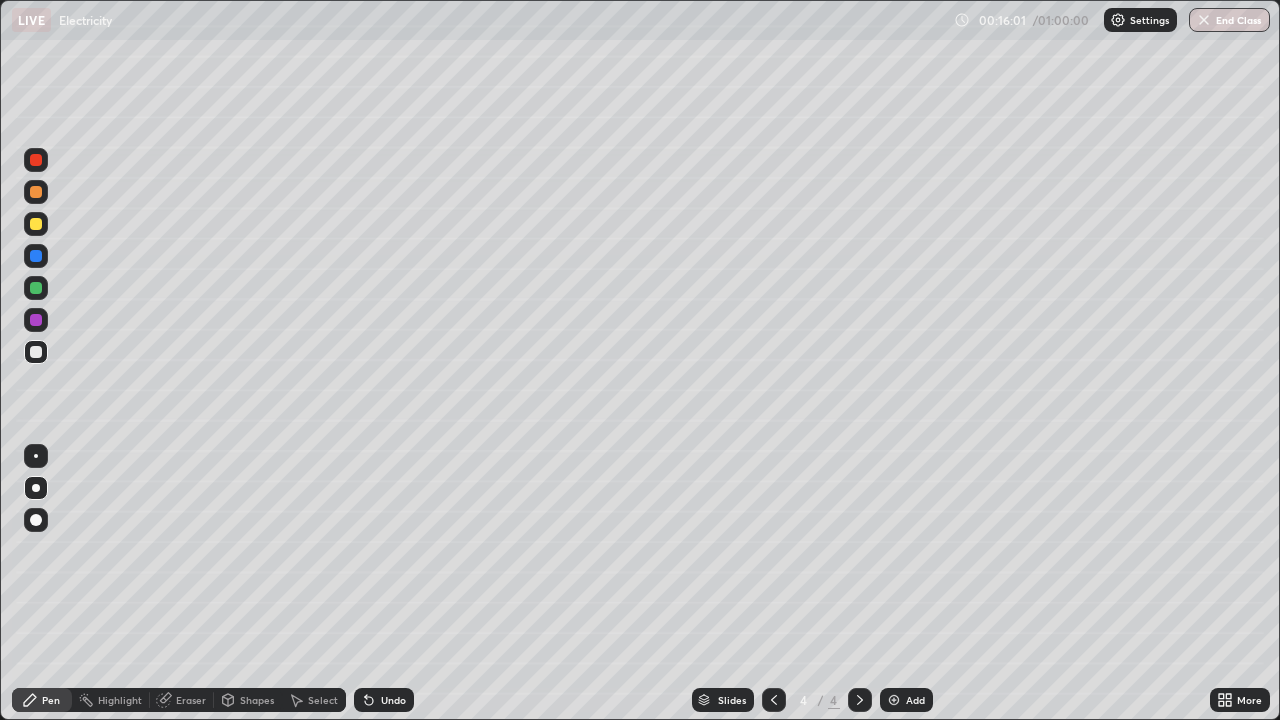 click at bounding box center [894, 700] 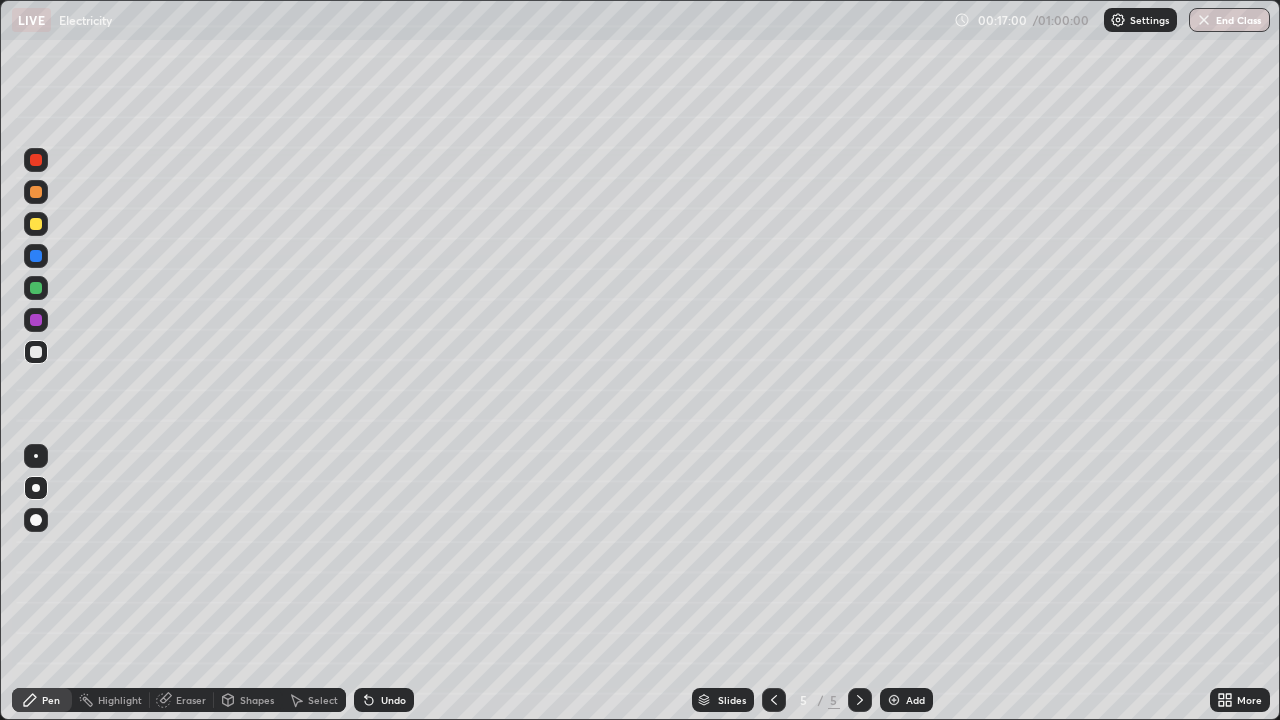 click on "Undo" at bounding box center [393, 700] 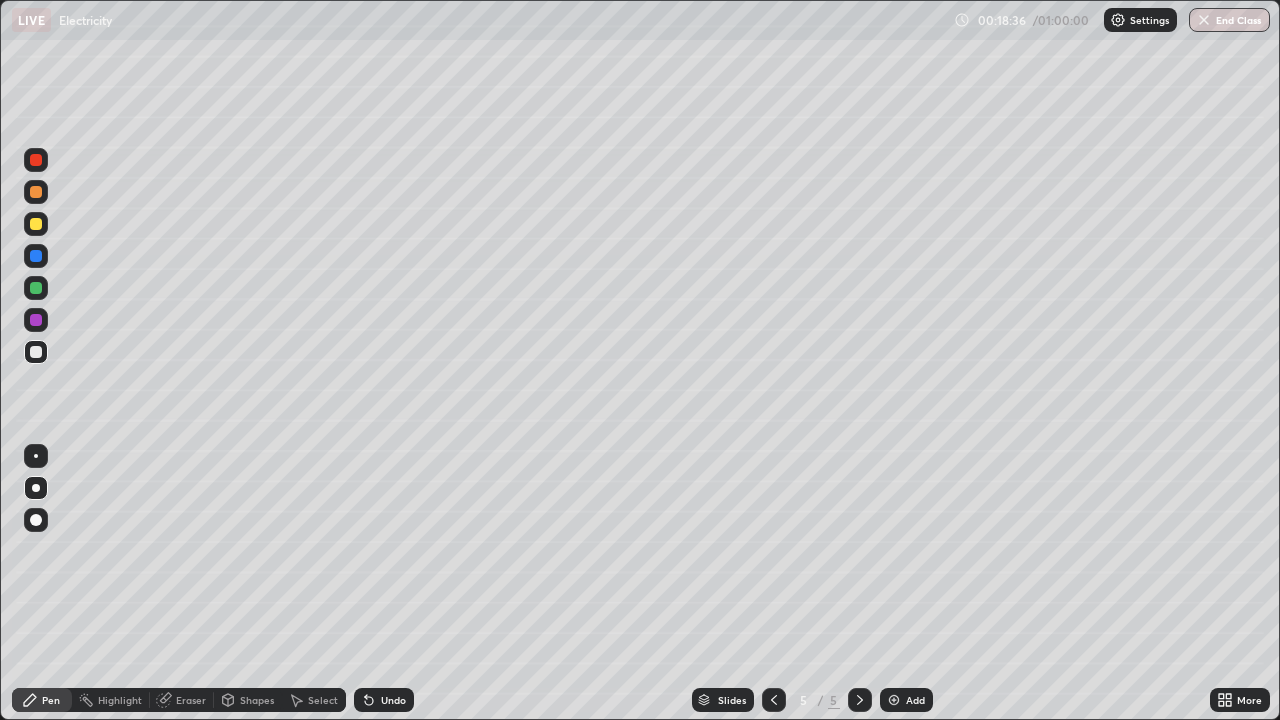 click on "Undo" at bounding box center [384, 700] 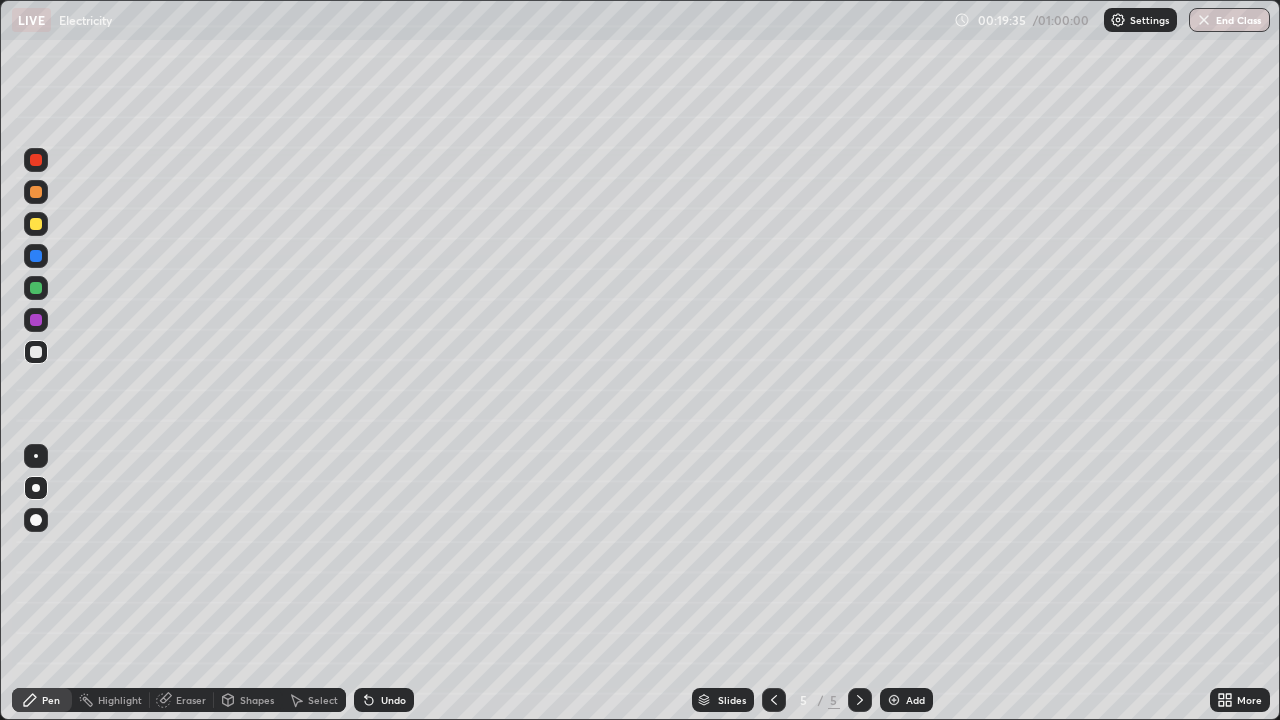 click on "Add" at bounding box center [906, 700] 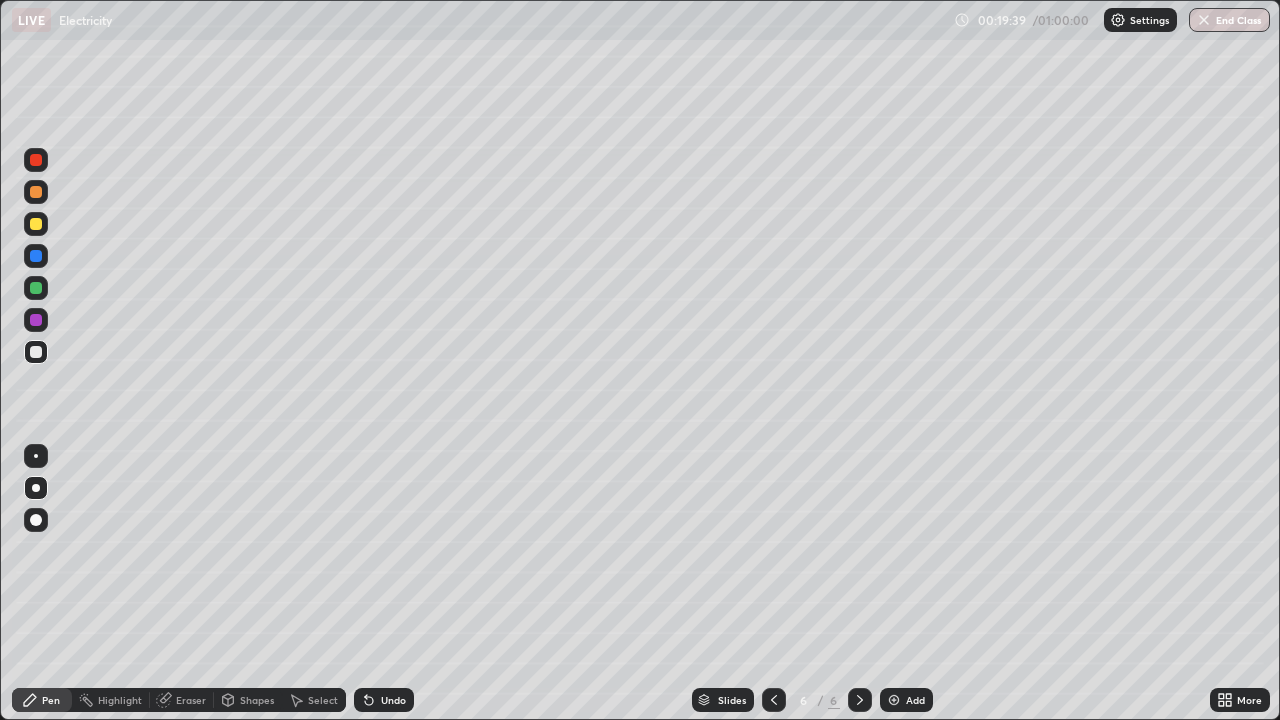 click 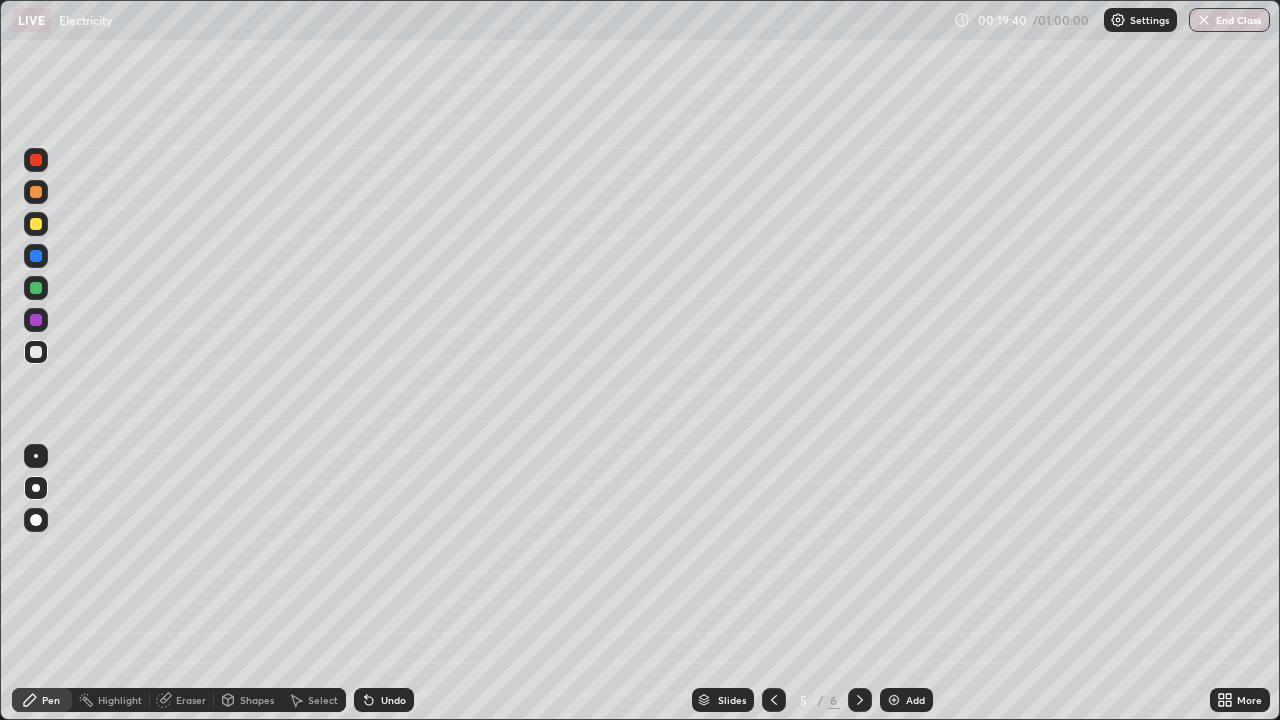 click 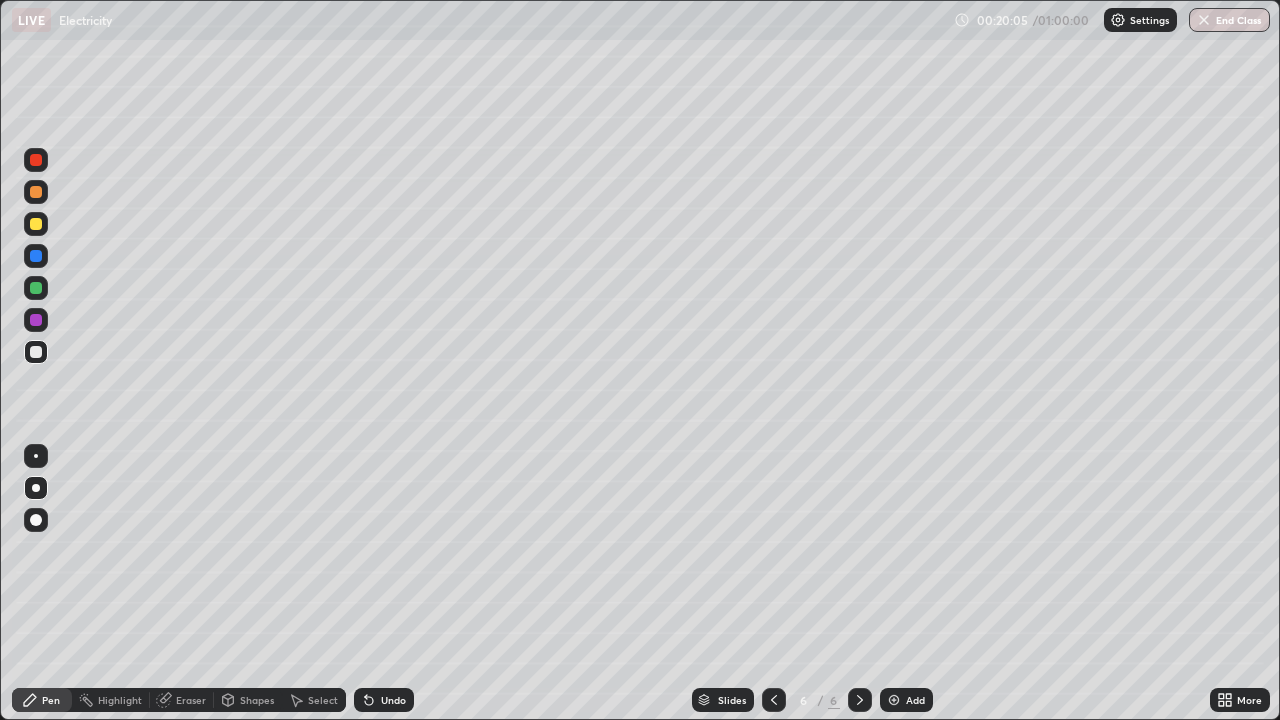 click on "Undo" at bounding box center [384, 700] 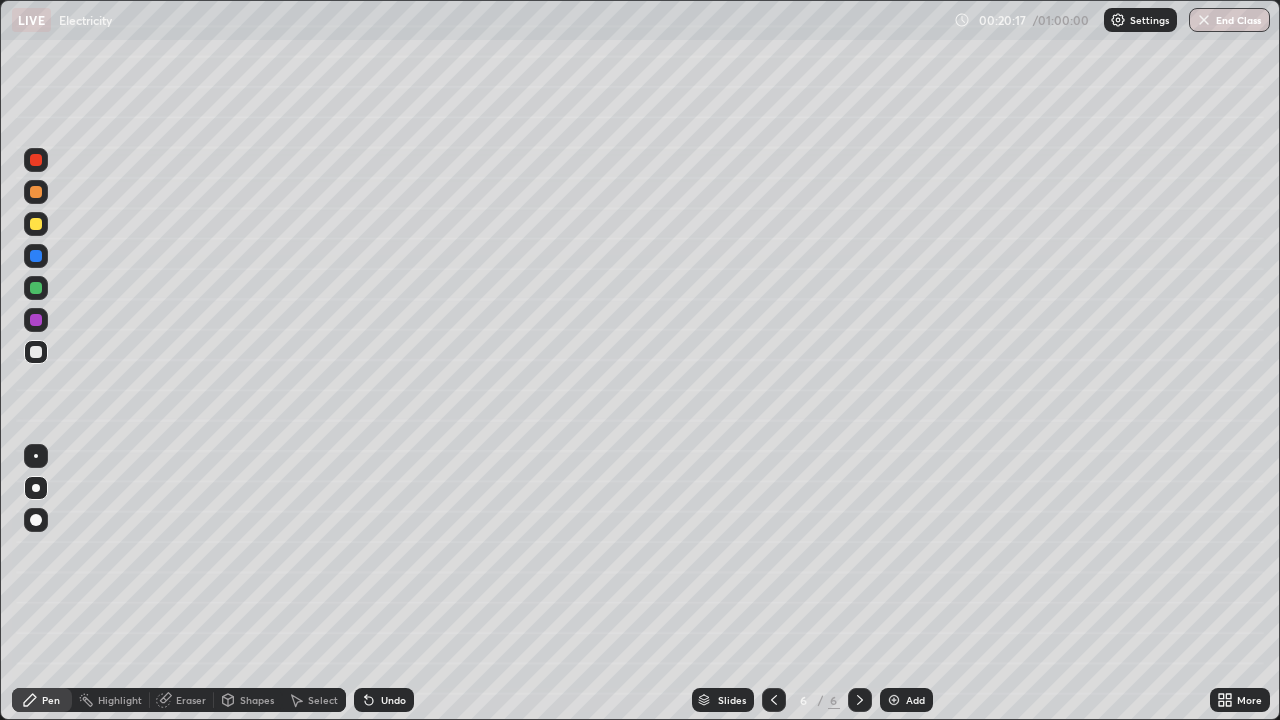 click on "Undo" at bounding box center (393, 700) 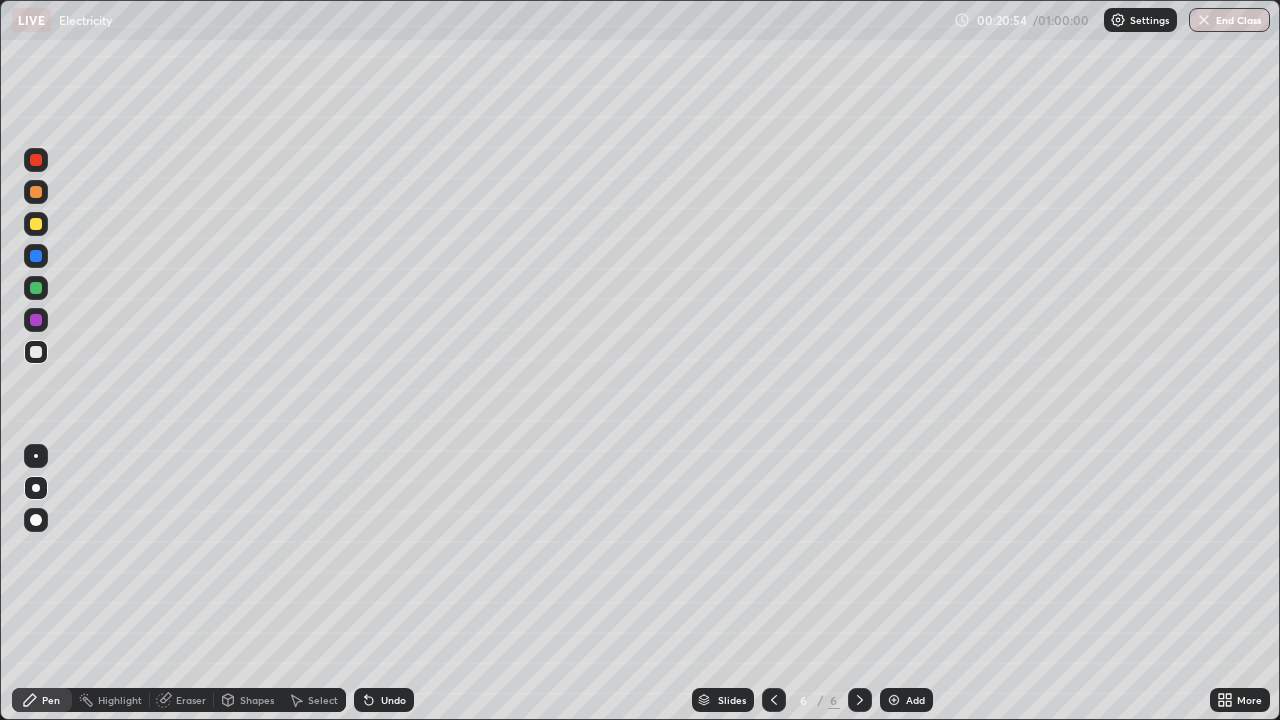 click on "Undo" at bounding box center (393, 700) 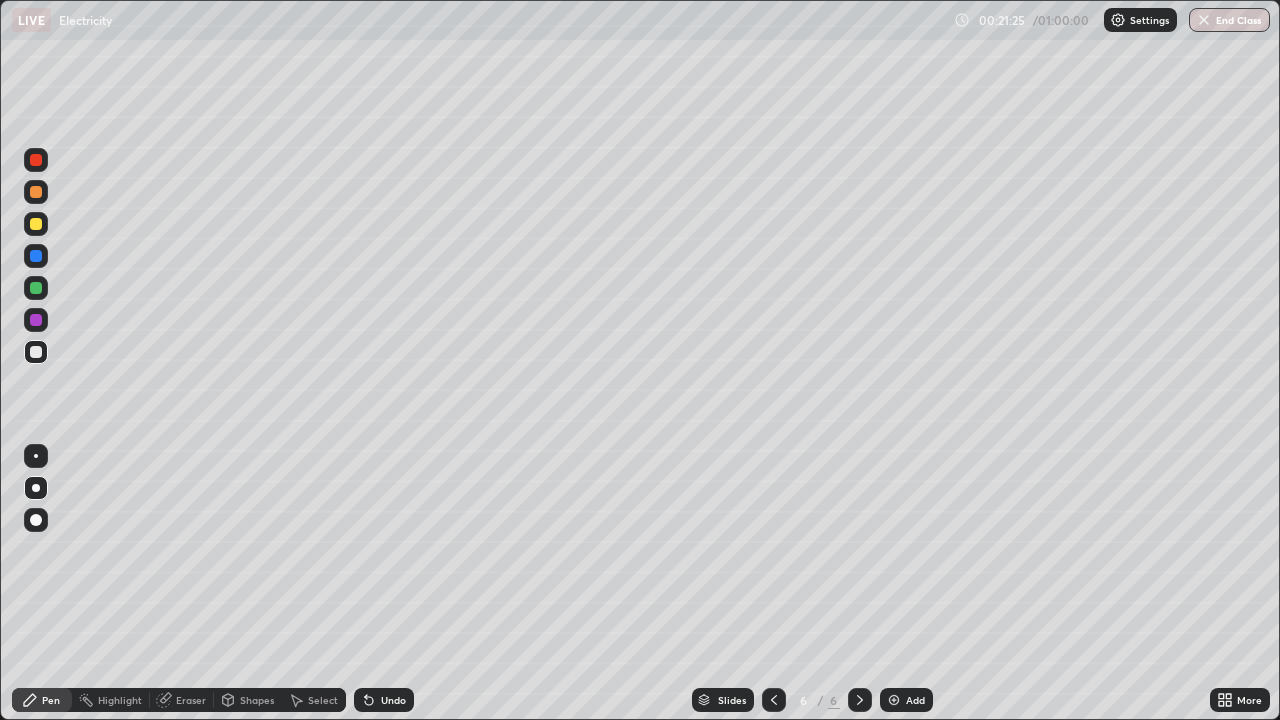 click on "Undo" at bounding box center [384, 700] 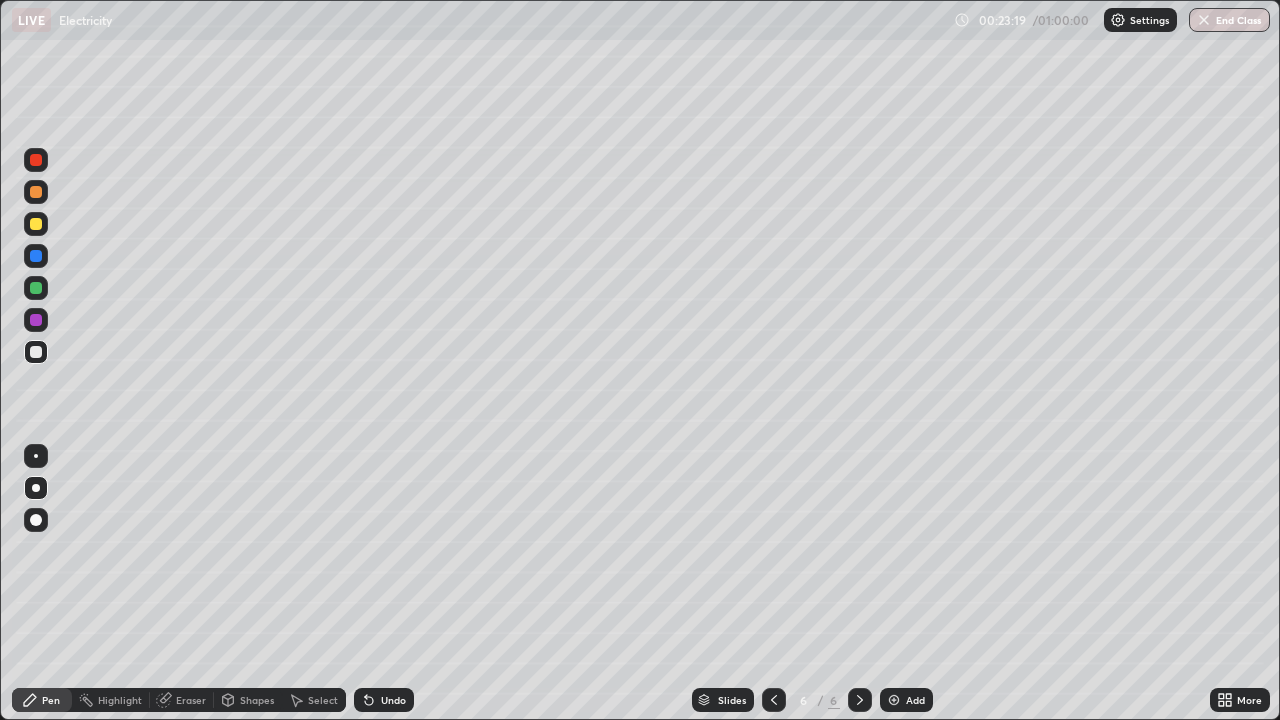 click on "Add" at bounding box center (915, 700) 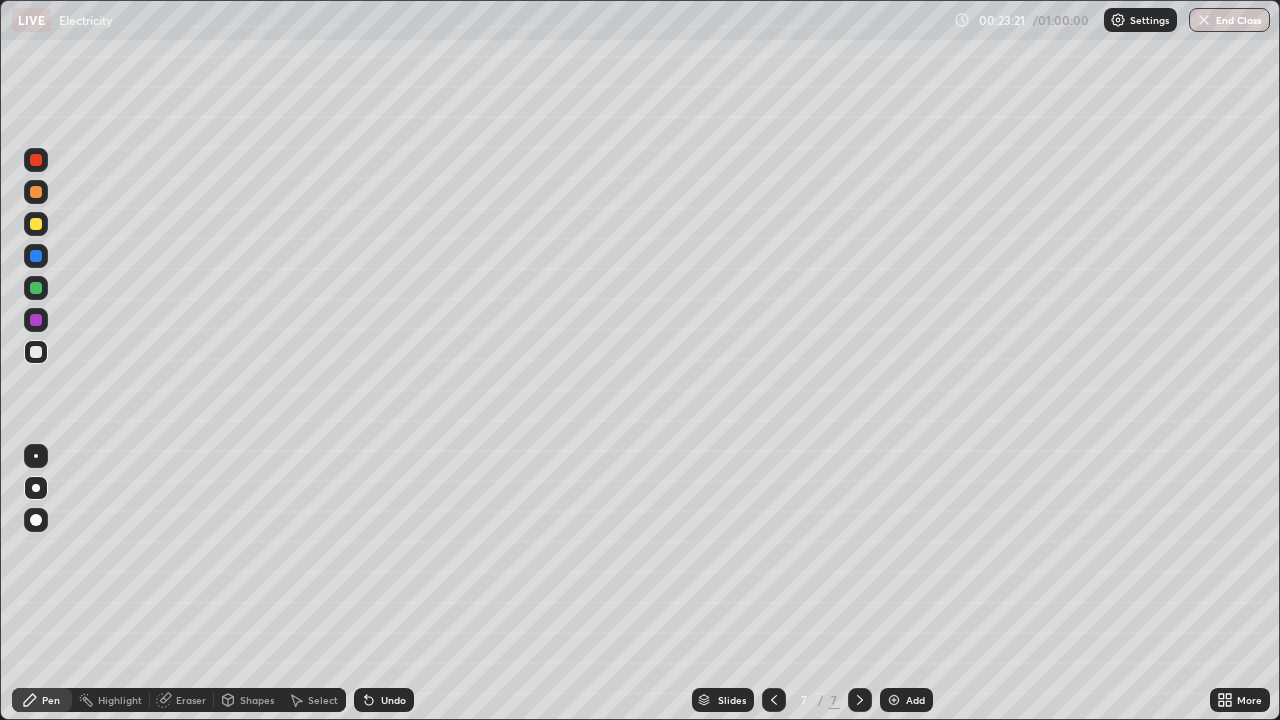 click 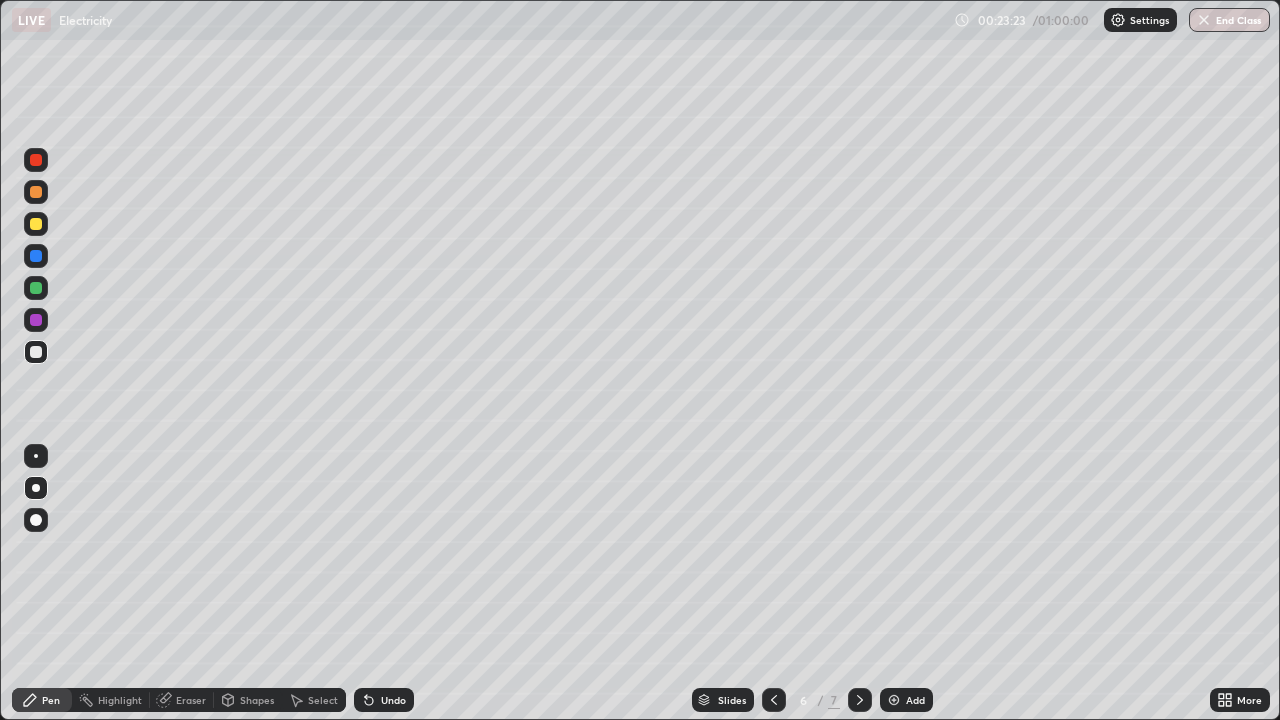 click 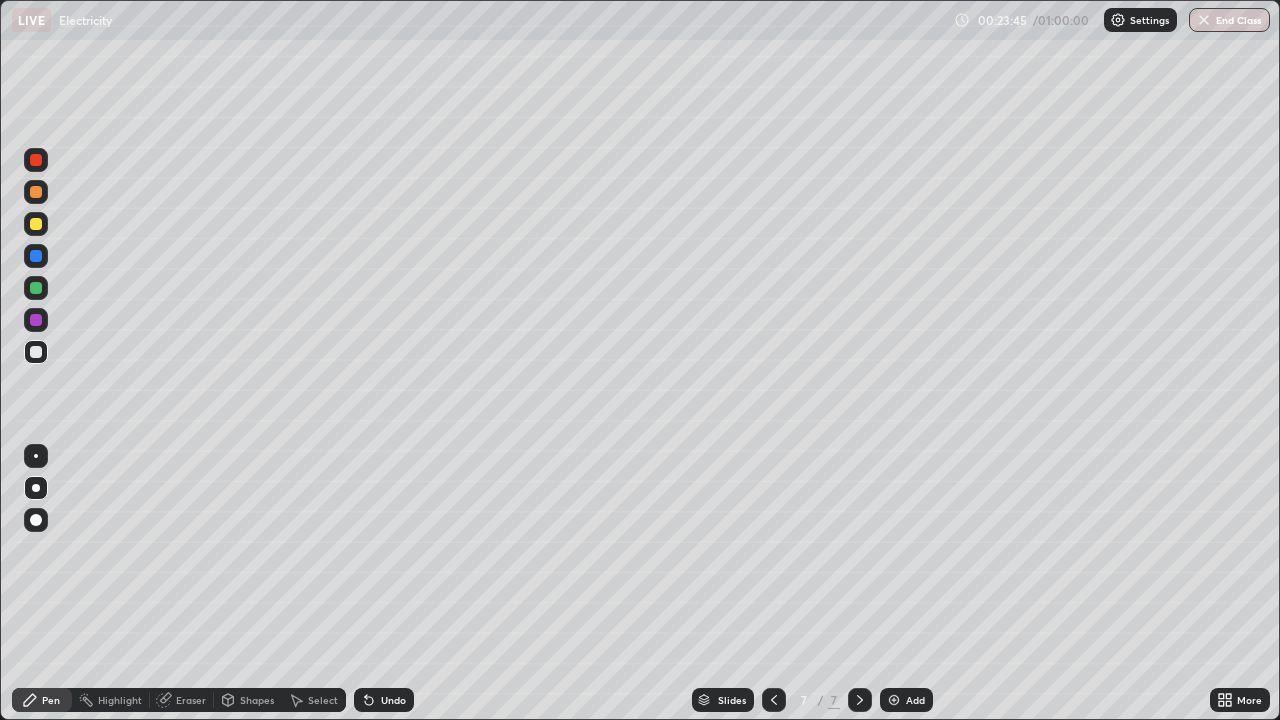 click on "Undo" at bounding box center [393, 700] 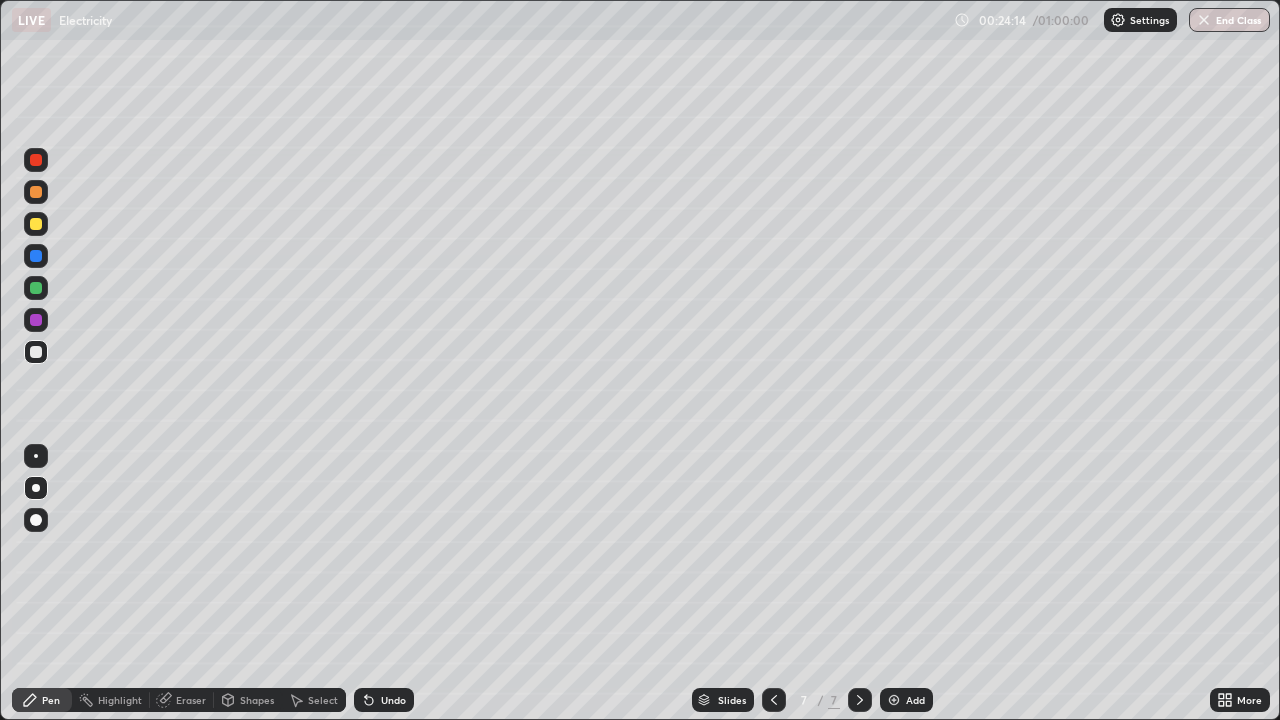 click on "Eraser" at bounding box center (182, 700) 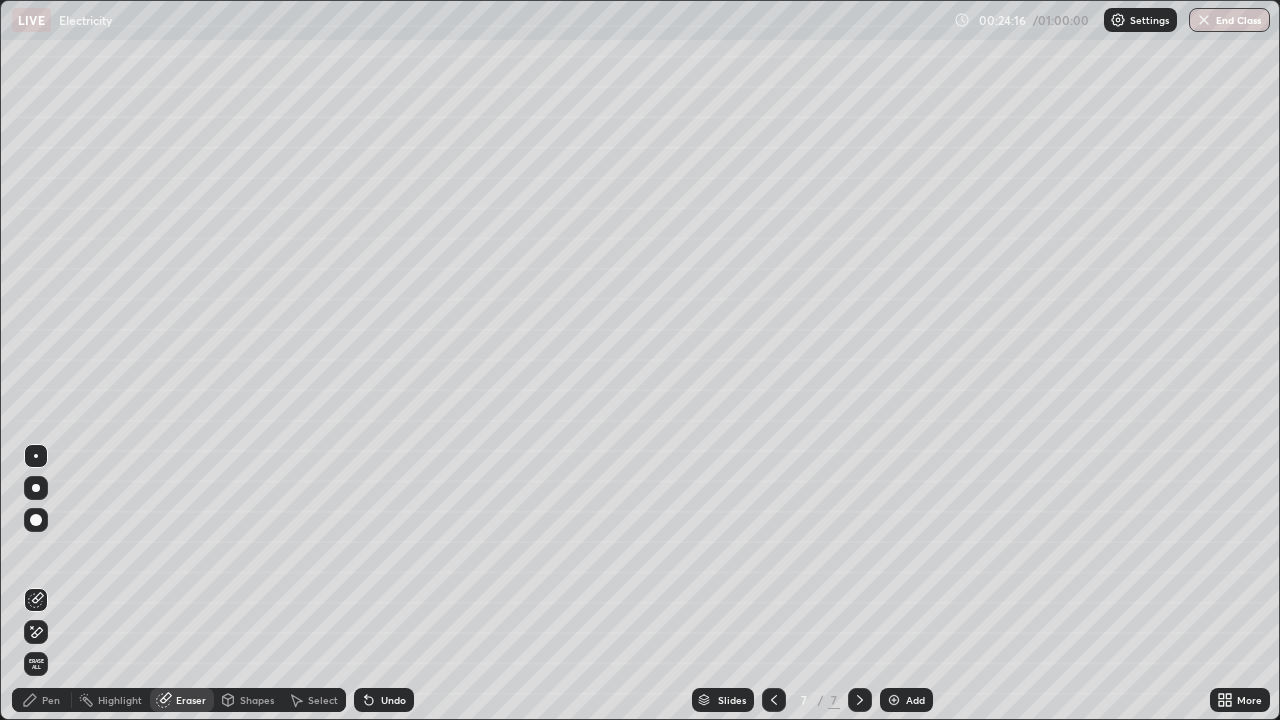 click on "Pen" at bounding box center [51, 700] 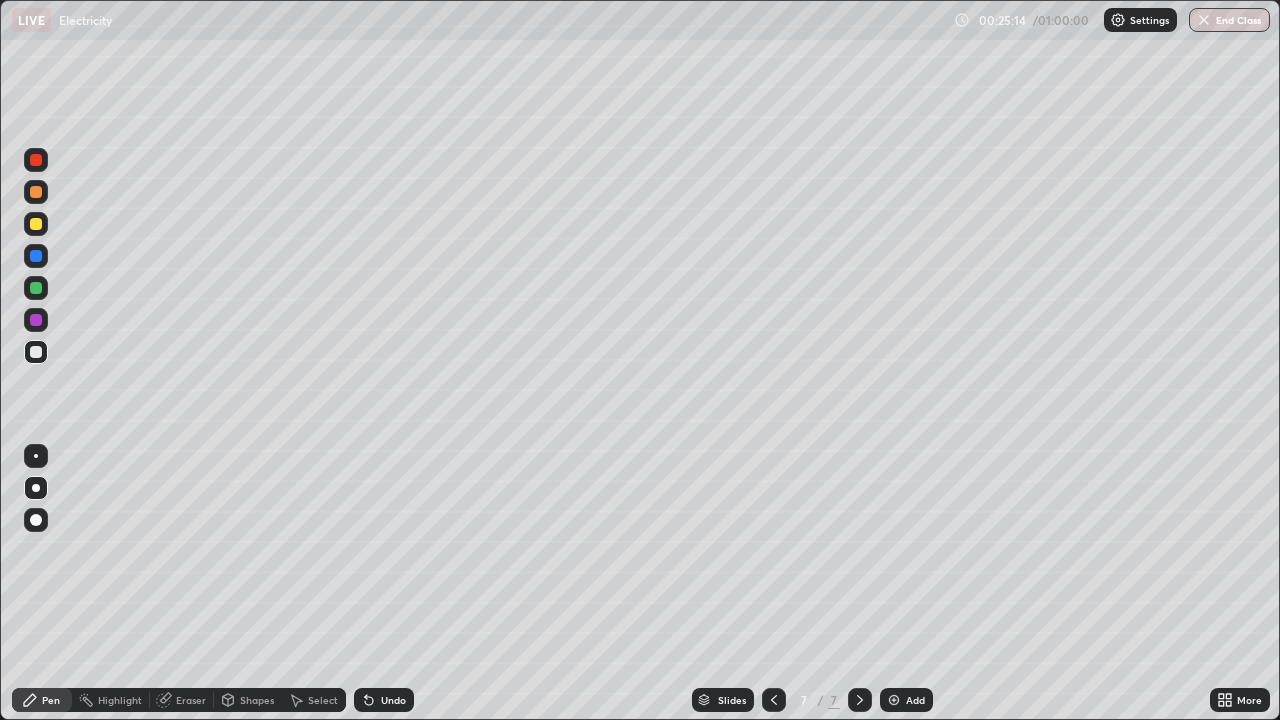 click on "Undo" at bounding box center [393, 700] 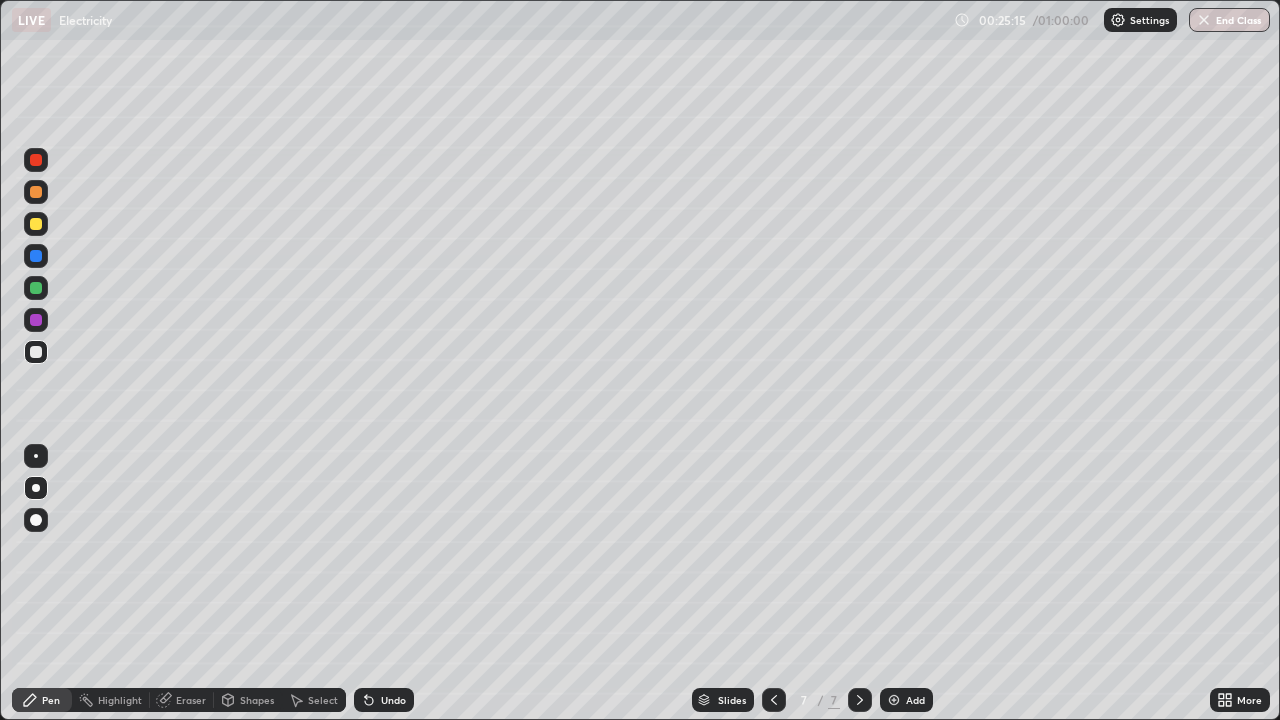click 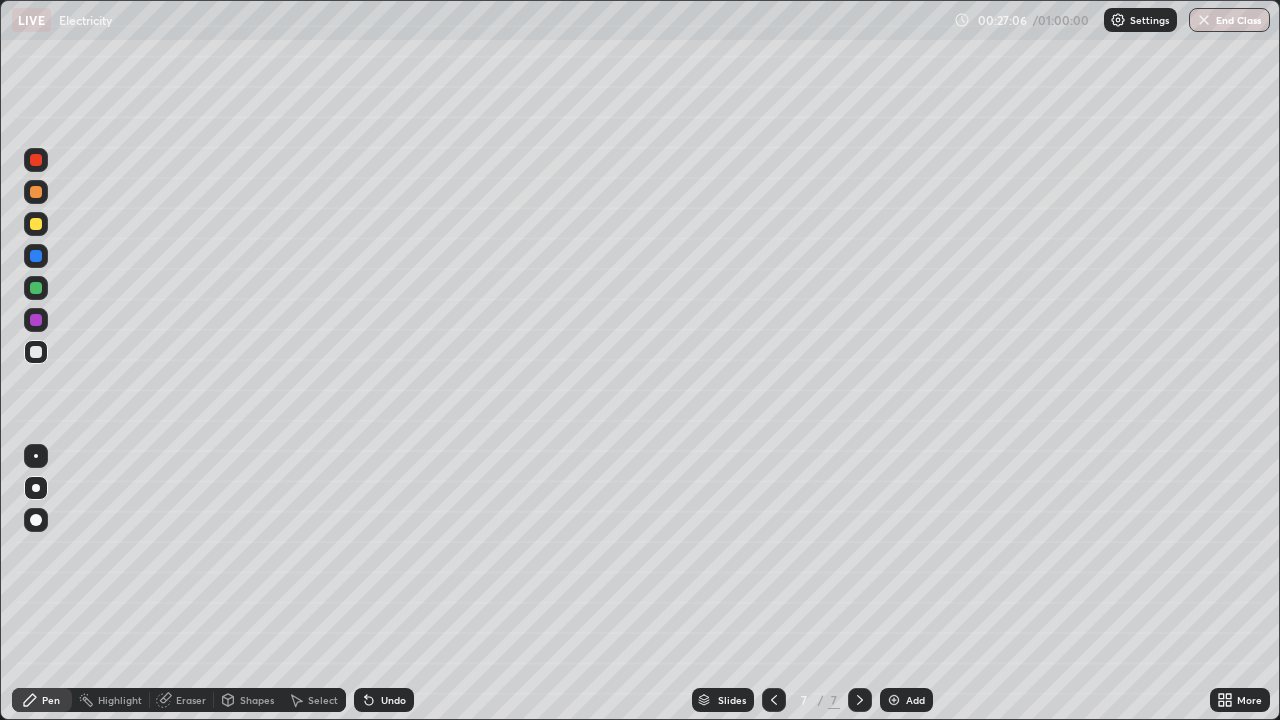 click on "More" at bounding box center [1240, 700] 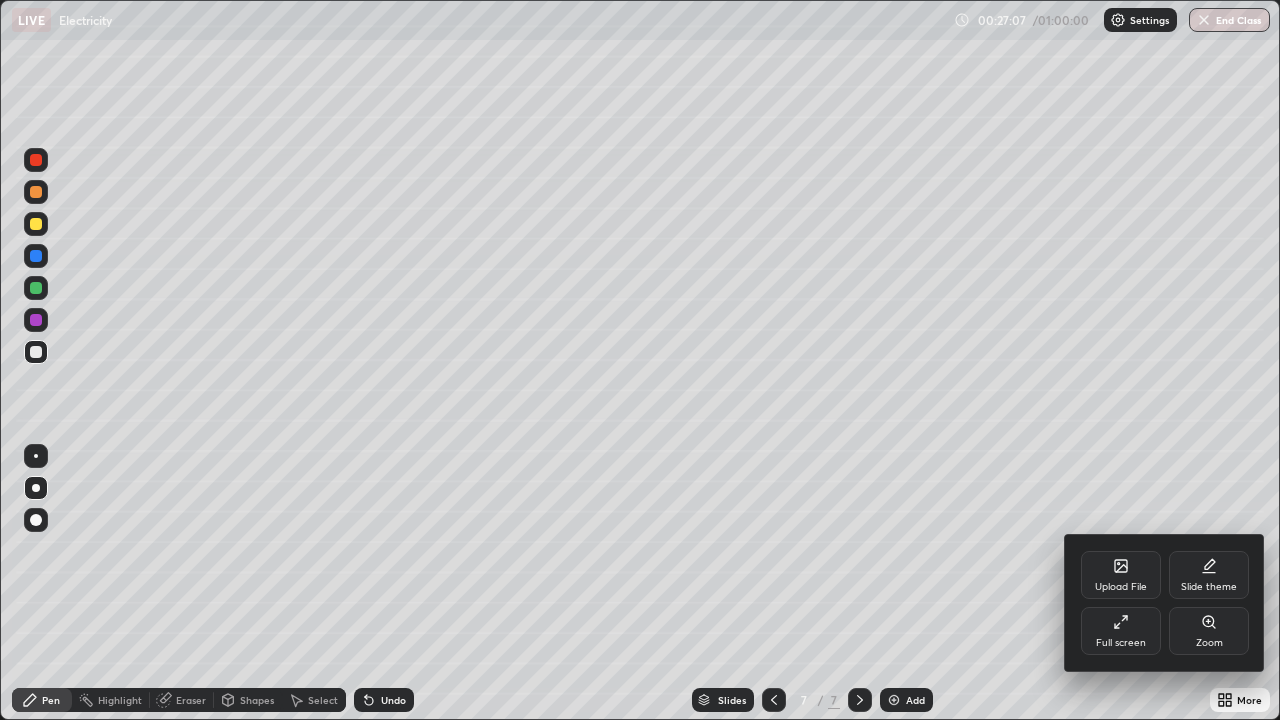 click on "Upload File" at bounding box center [1121, 587] 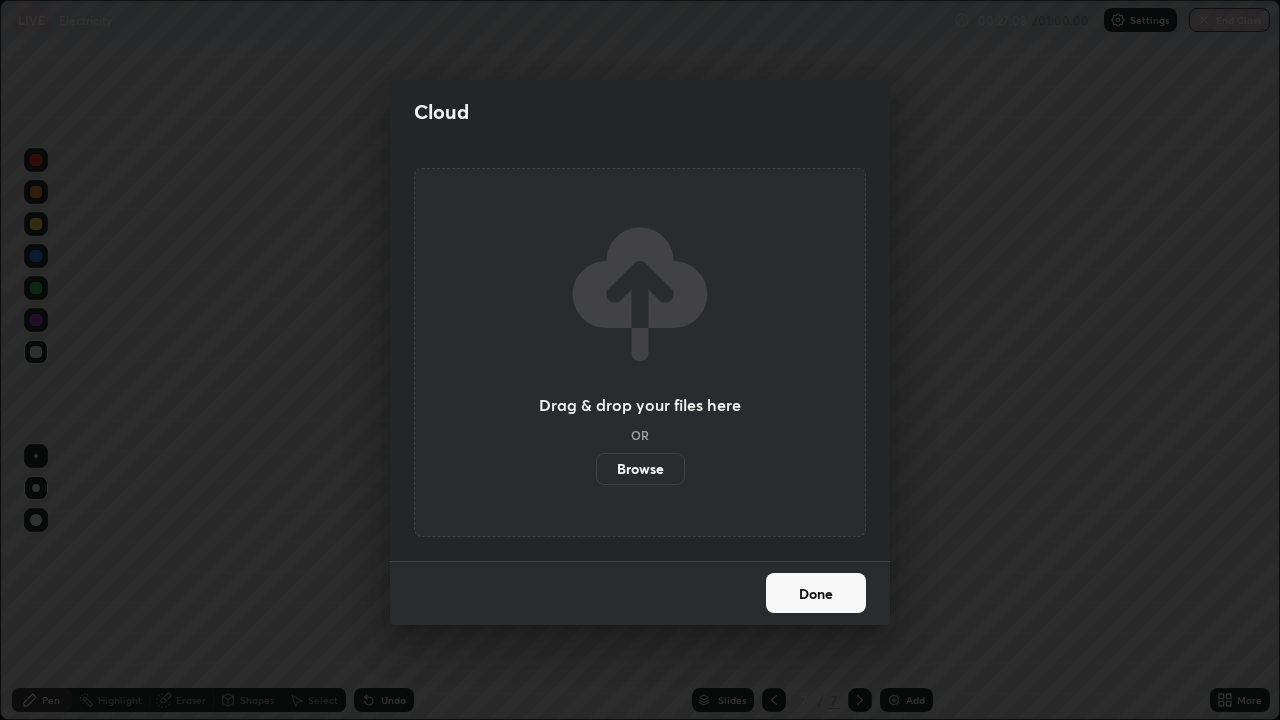 click on "Browse" at bounding box center [640, 469] 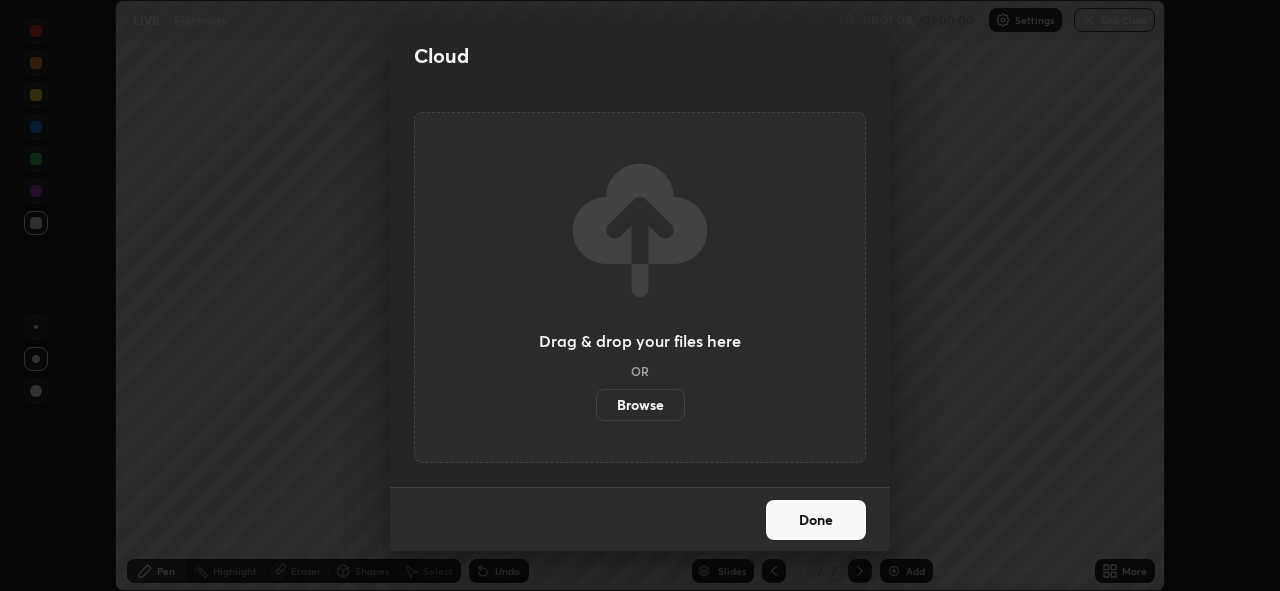 scroll, scrollTop: 591, scrollLeft: 1280, axis: both 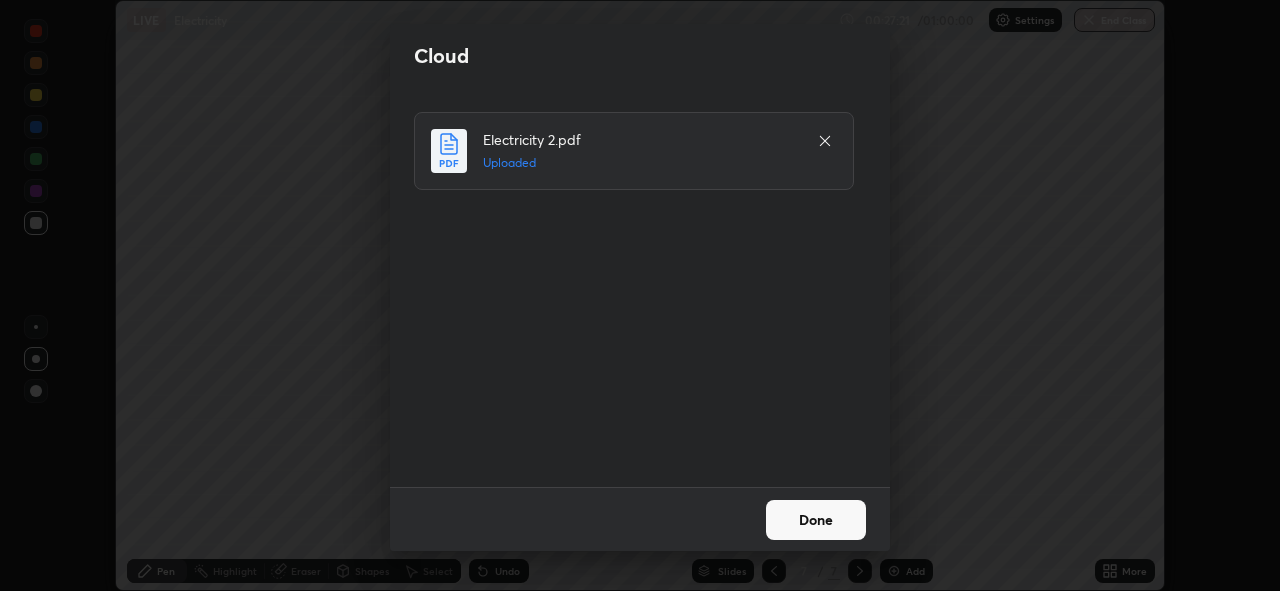 click on "Done" at bounding box center [816, 520] 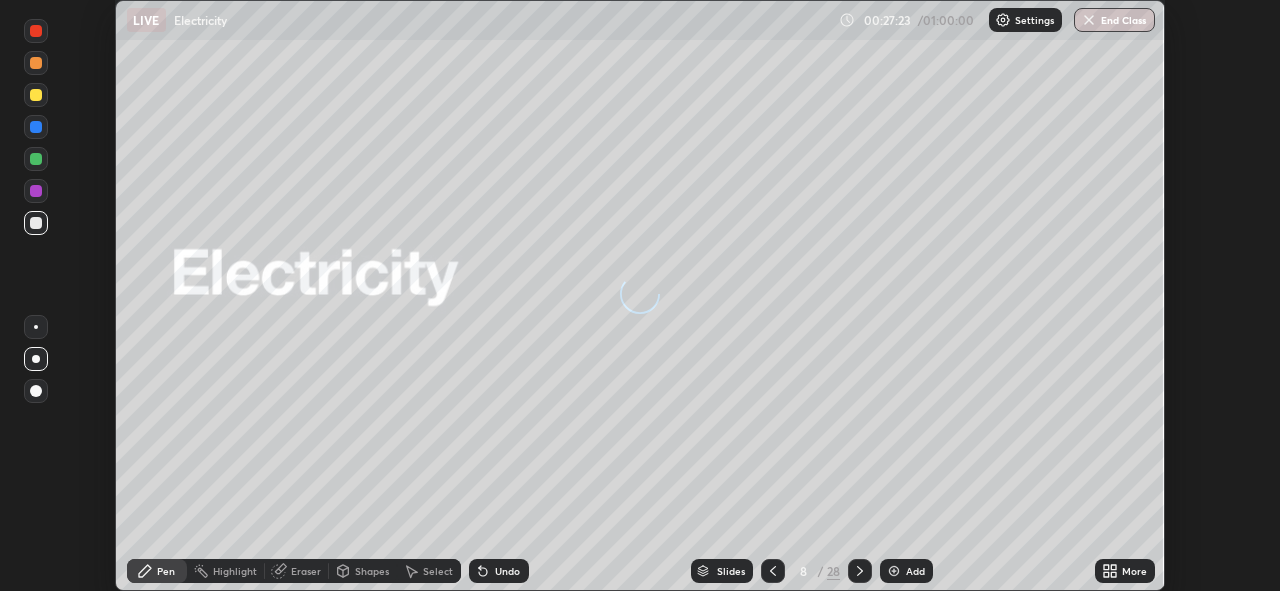 click 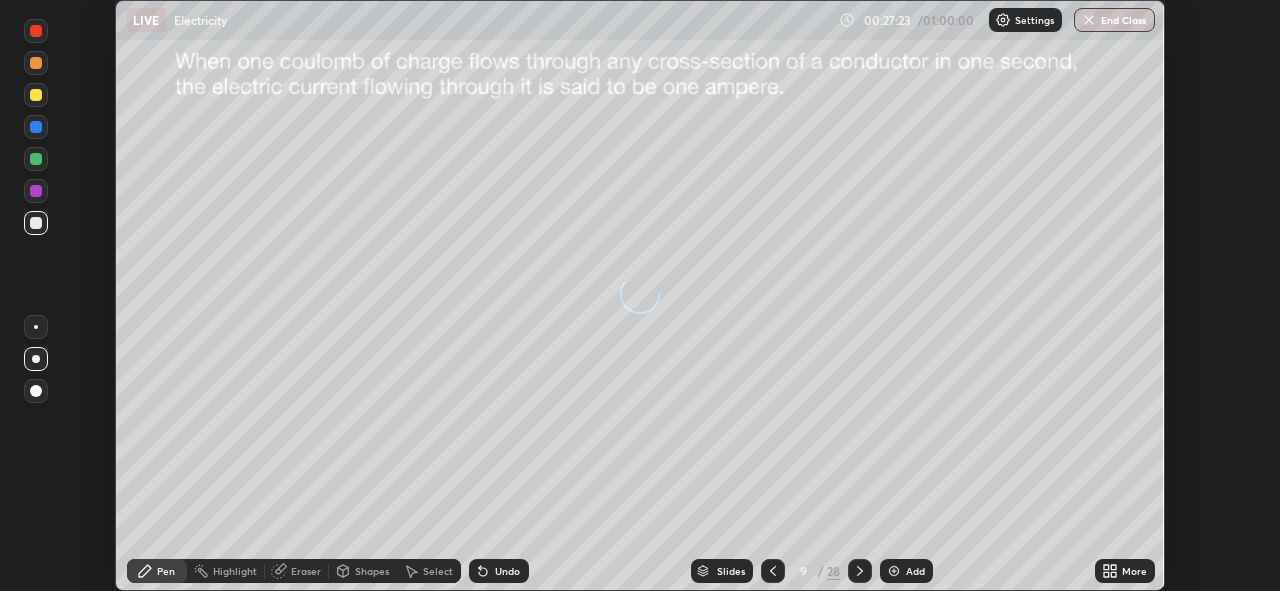 click 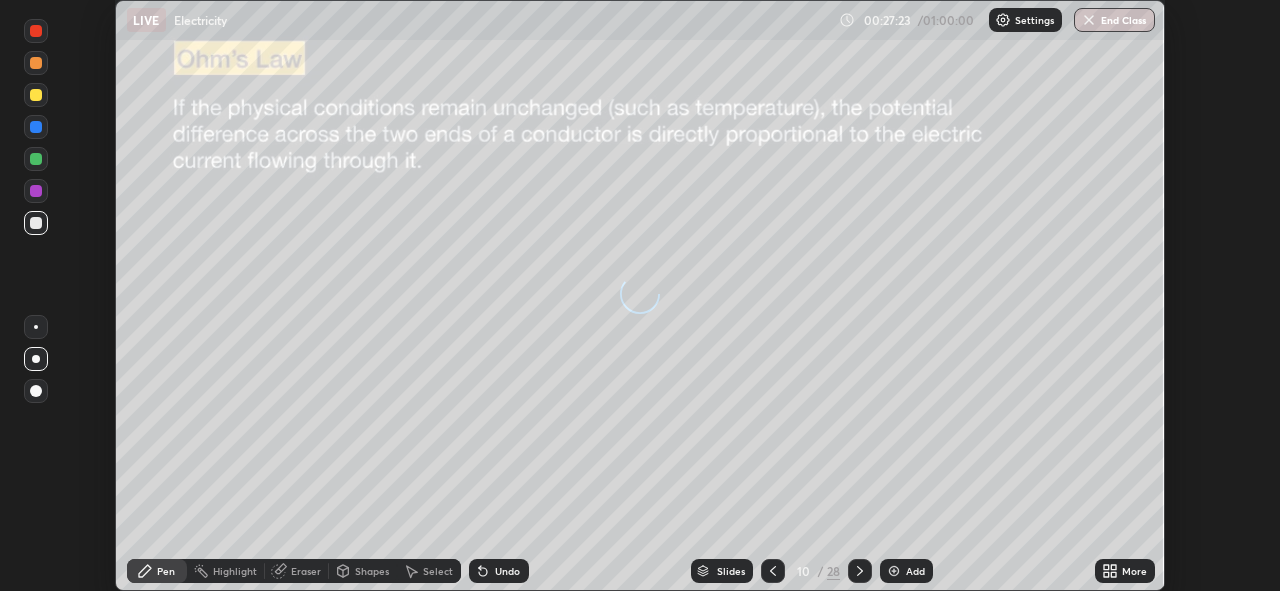 click 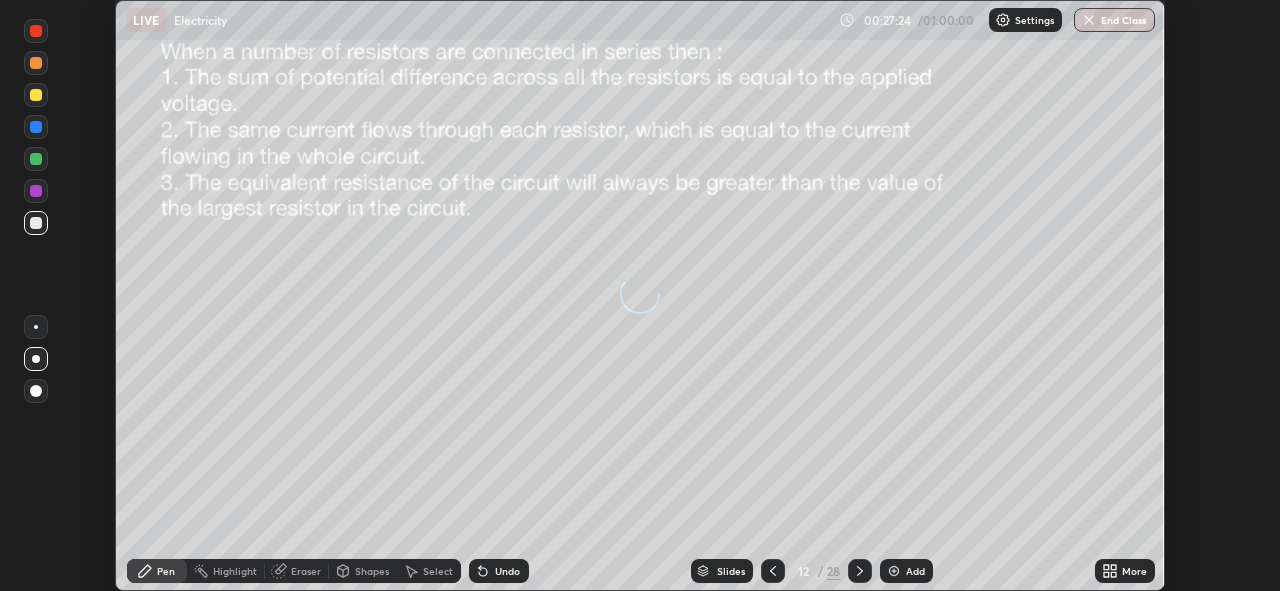 click 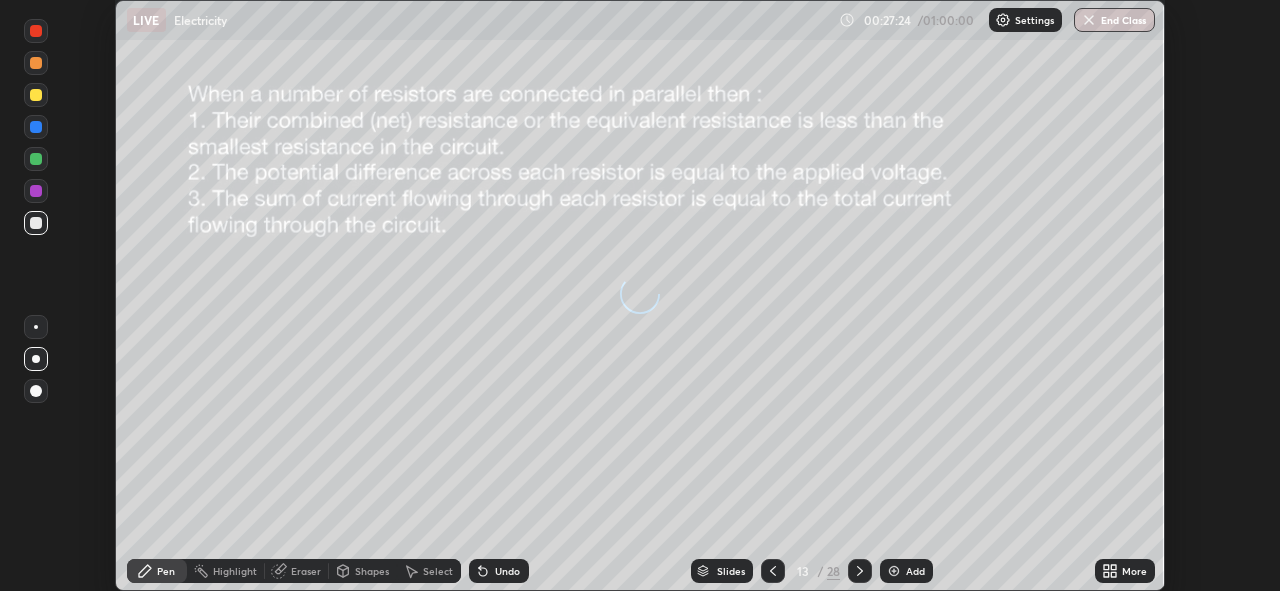 click 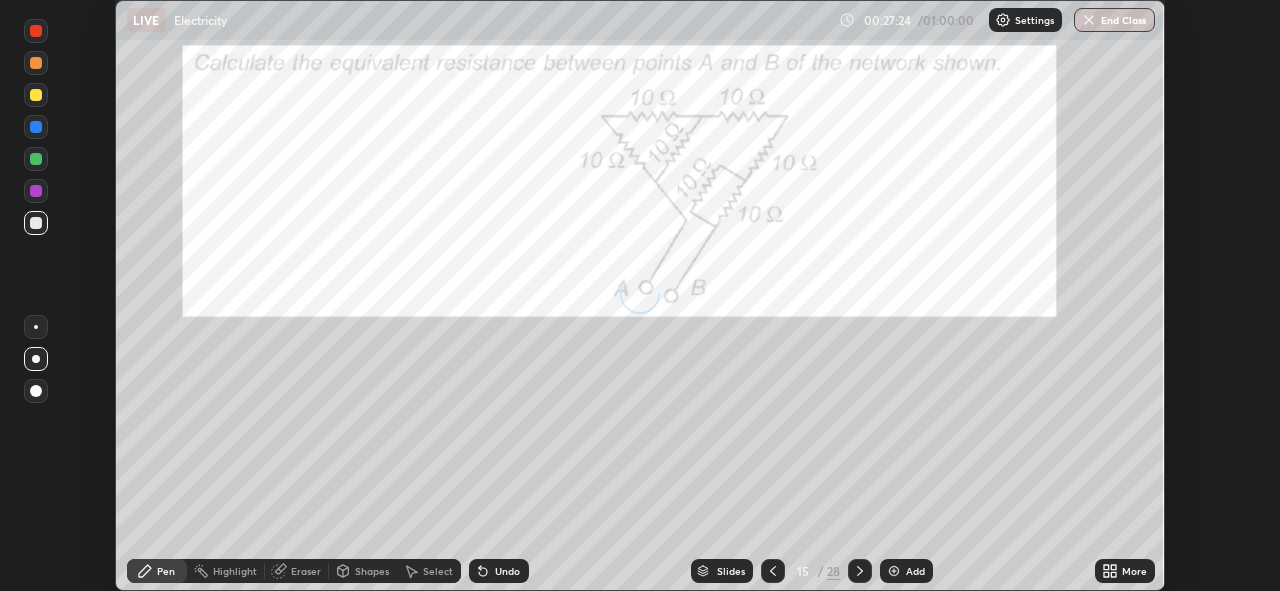 click 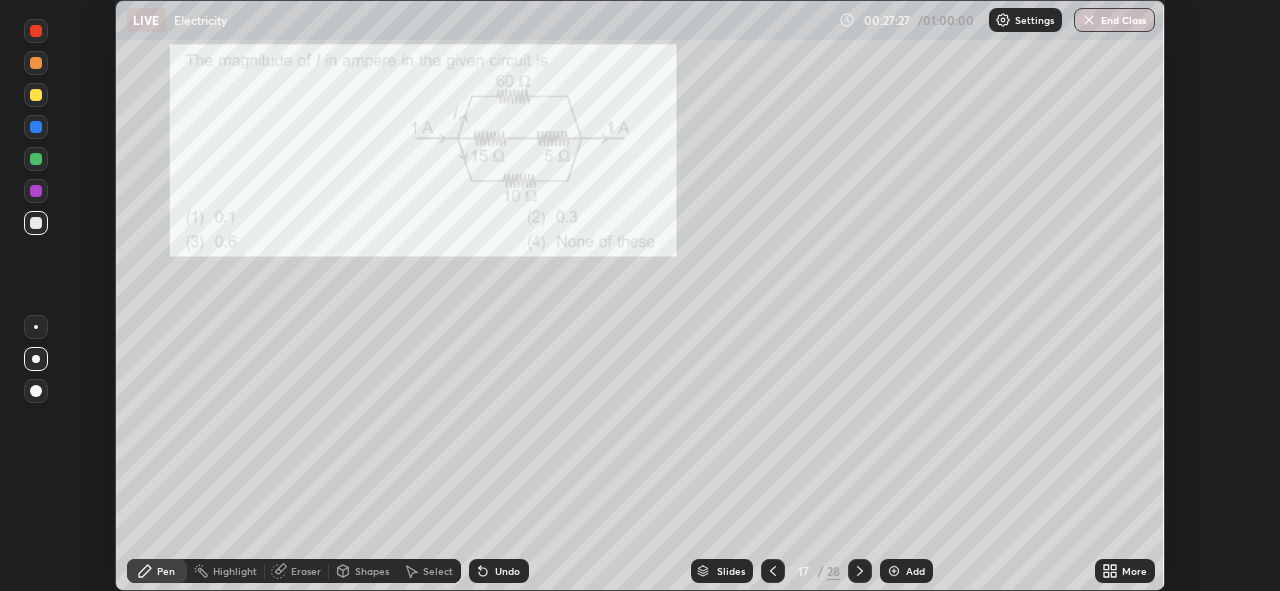 click 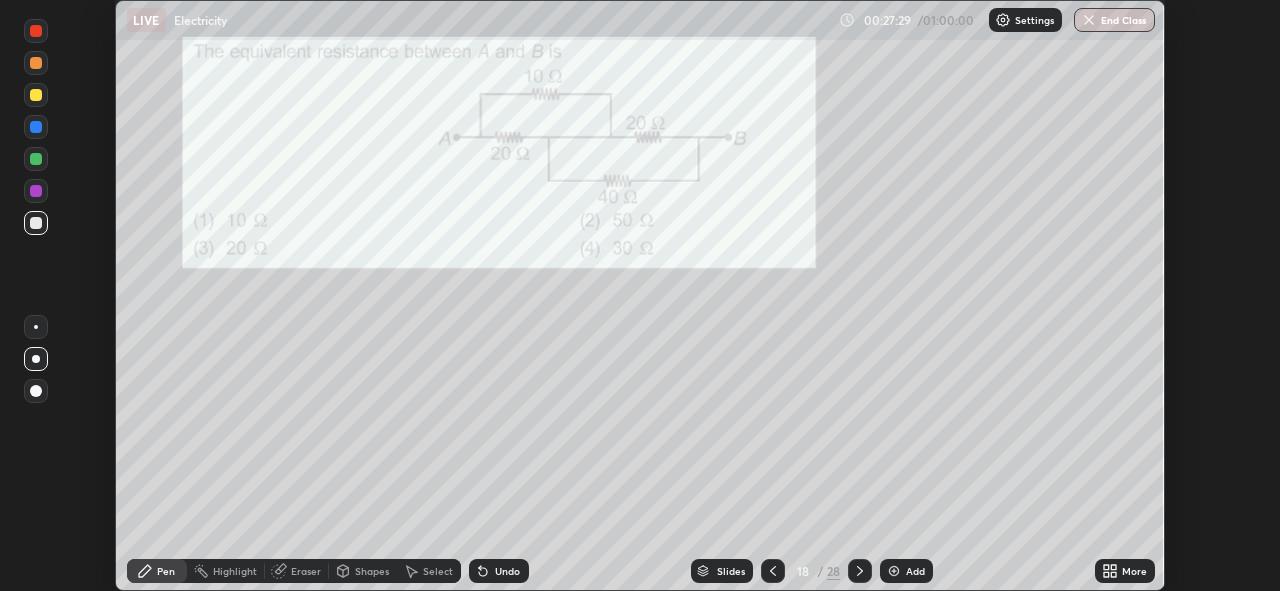 click 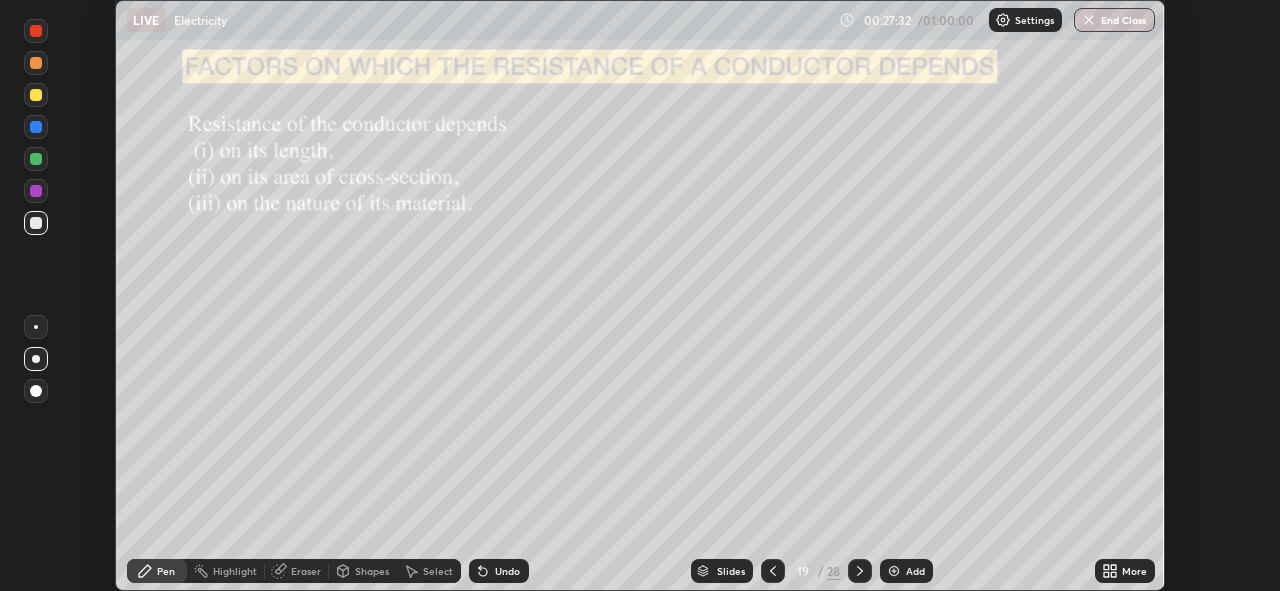 click on "More" at bounding box center [1134, 571] 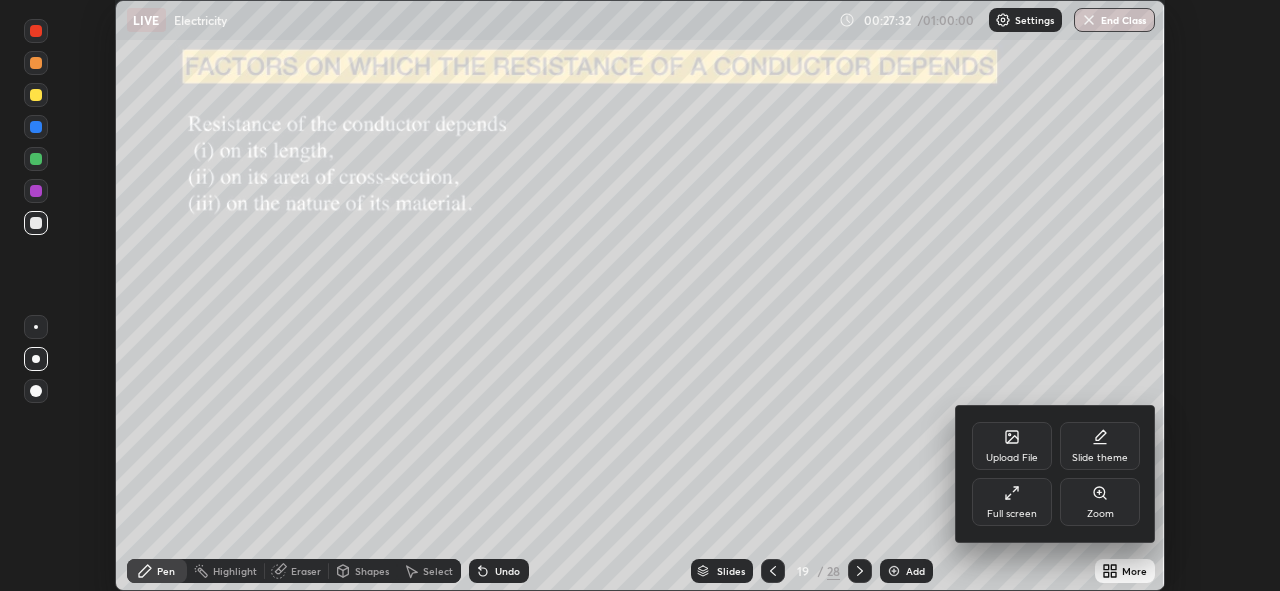 click on "Full screen" at bounding box center [1012, 514] 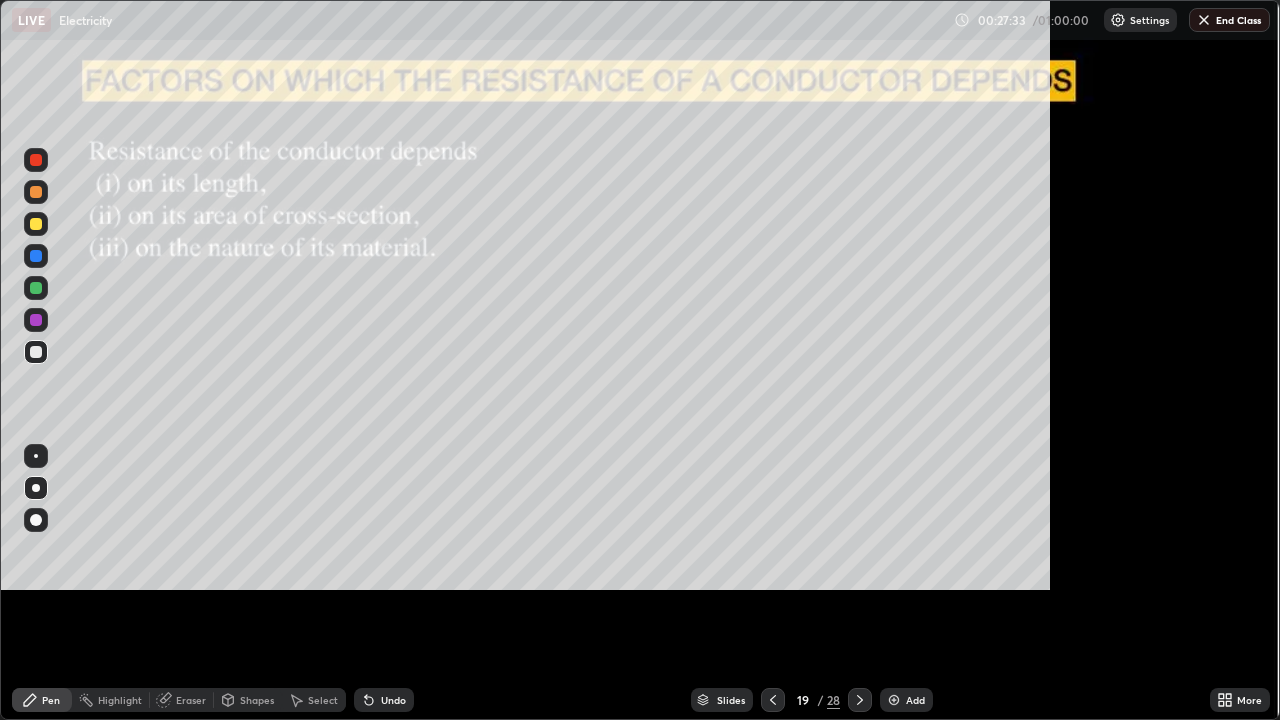 scroll, scrollTop: 99280, scrollLeft: 98720, axis: both 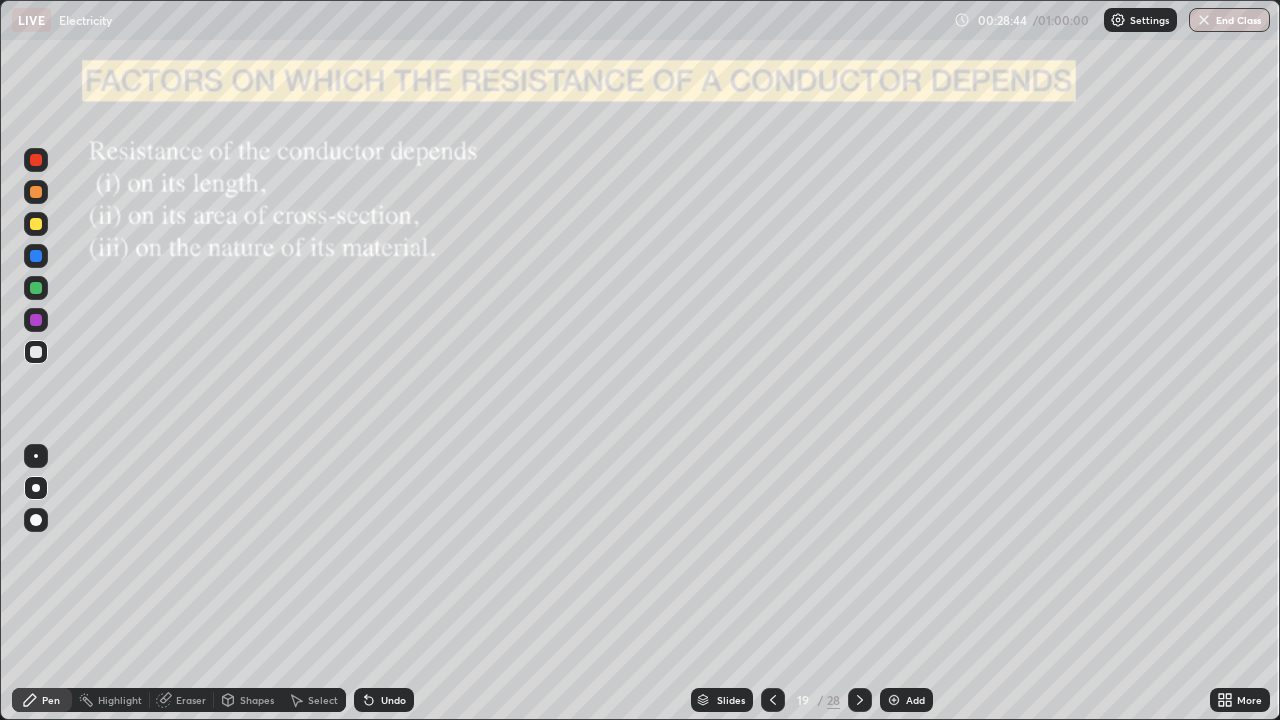 click on "Select" at bounding box center [323, 700] 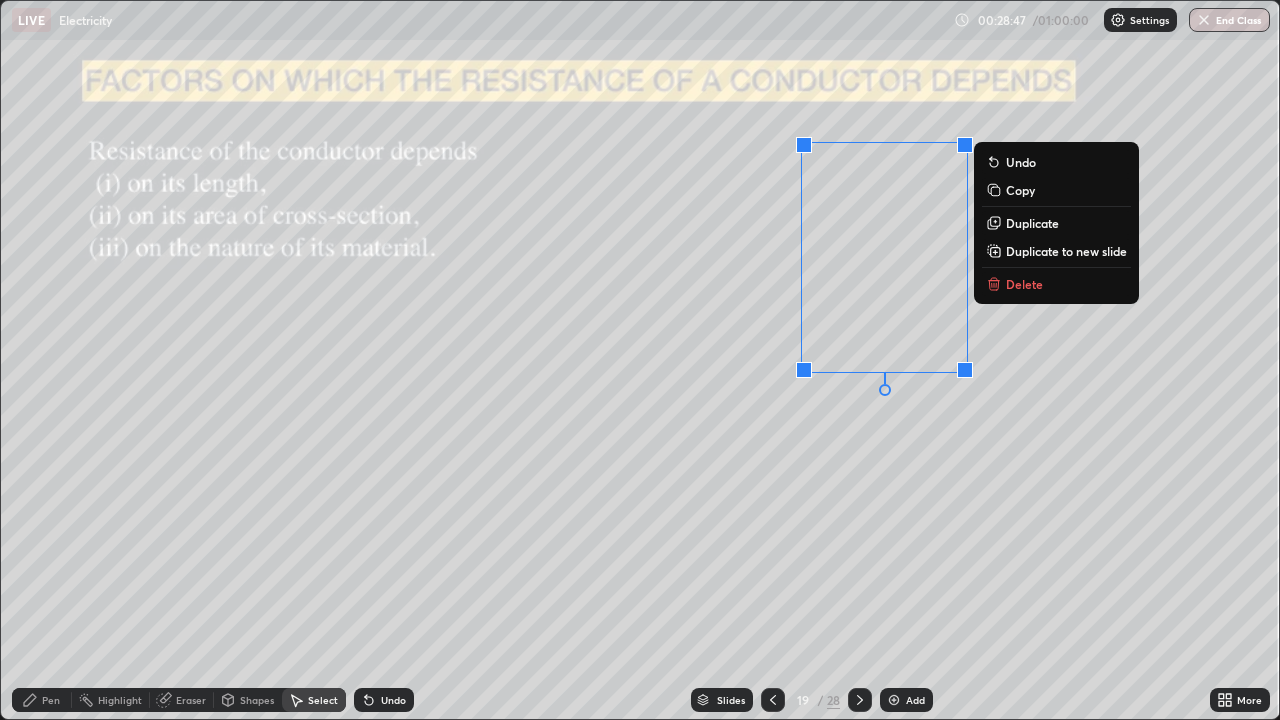 click on "Delete" at bounding box center (1024, 284) 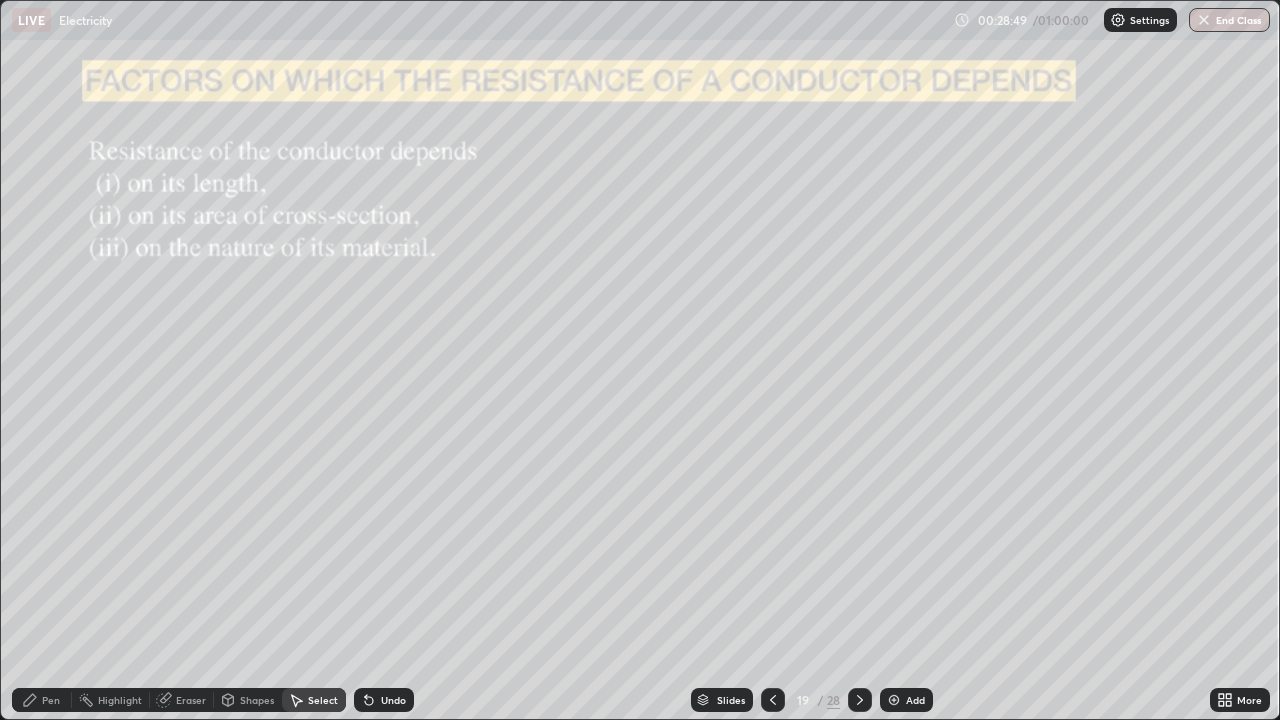 click on "Pen" at bounding box center (51, 700) 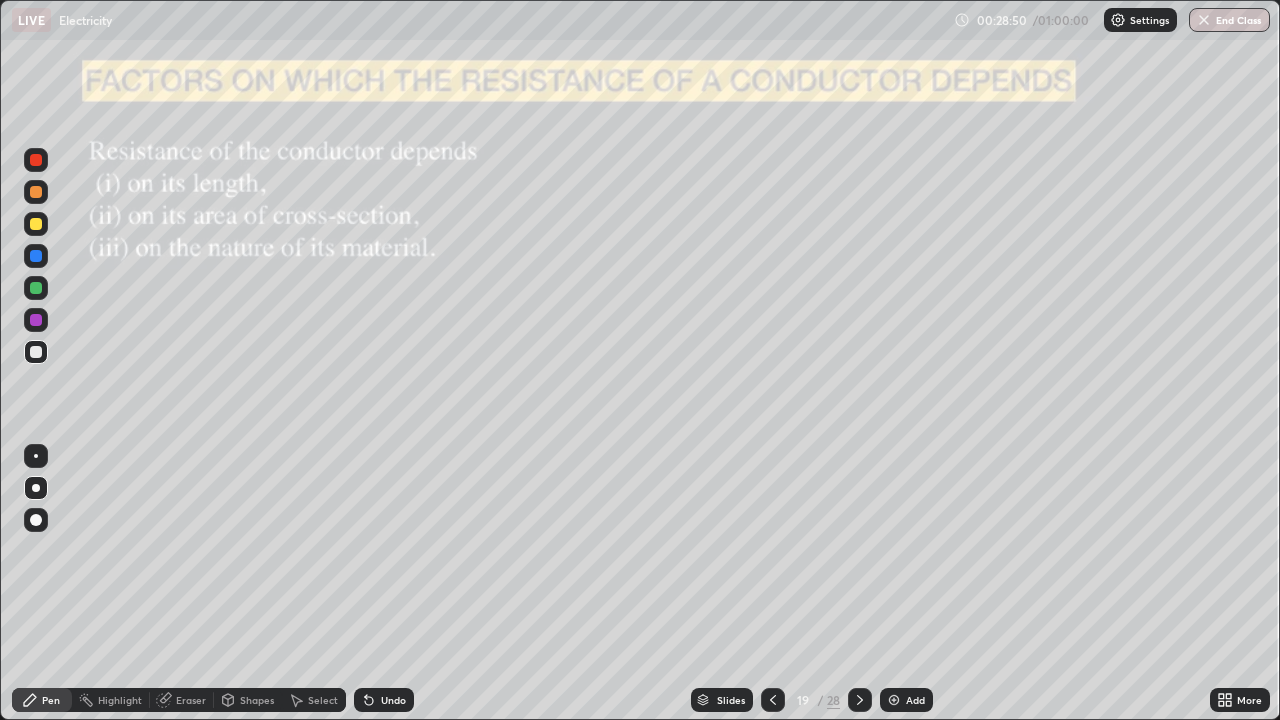 click at bounding box center (36, 488) 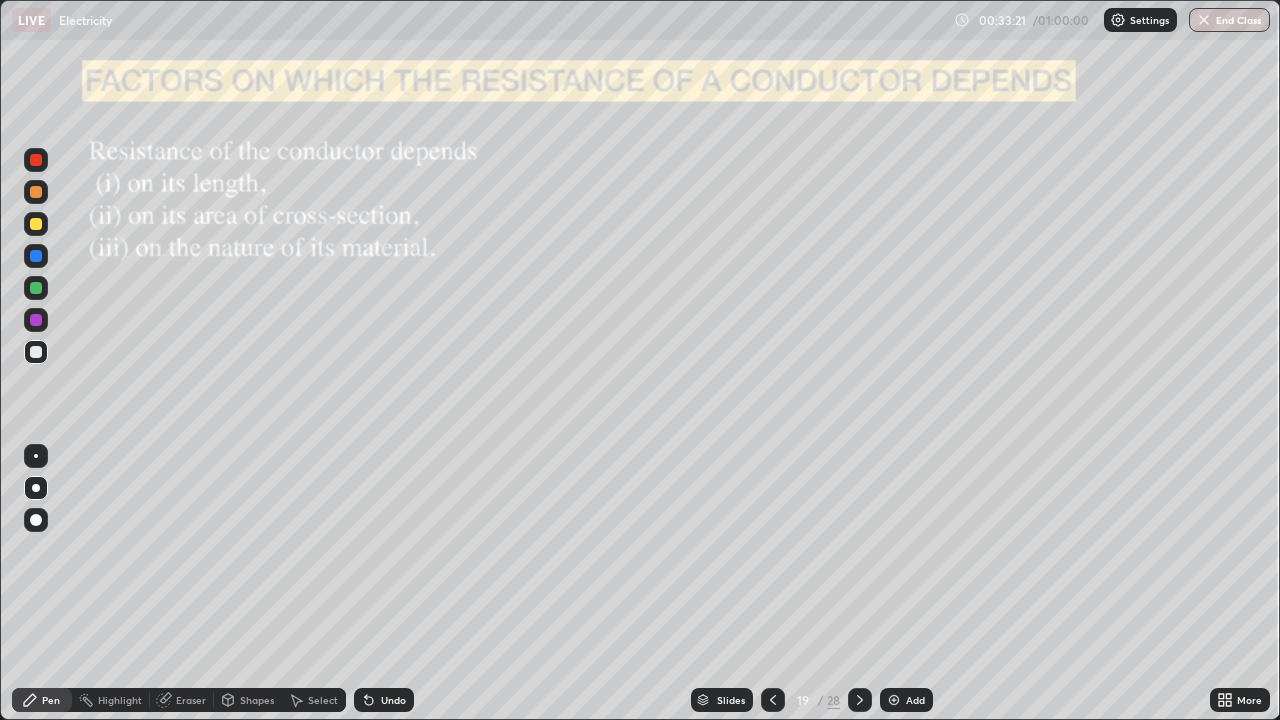 click 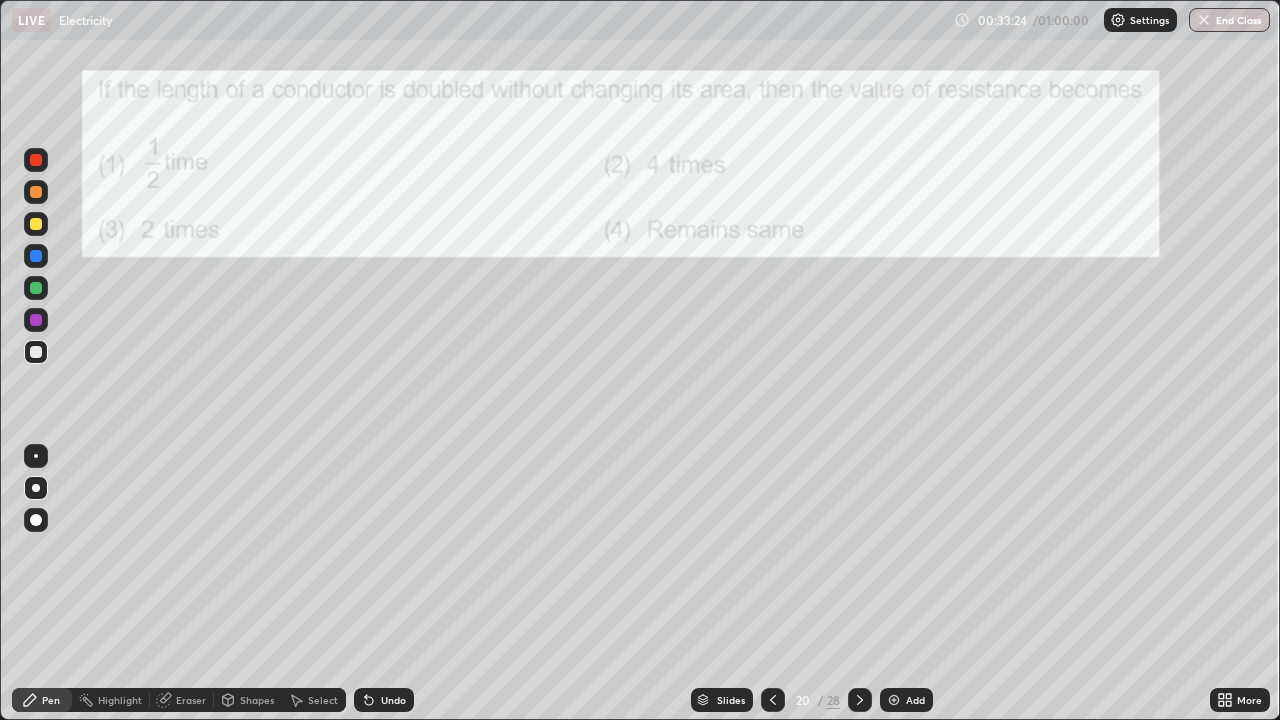 click 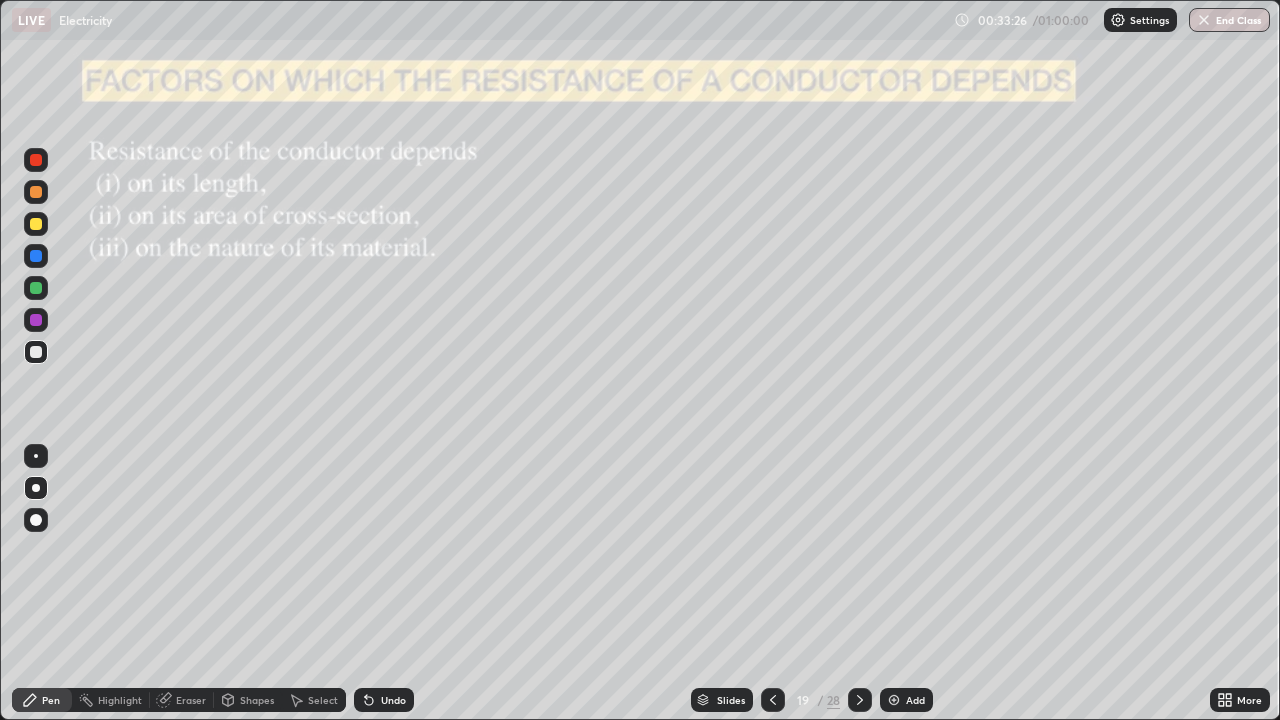 click at bounding box center (894, 700) 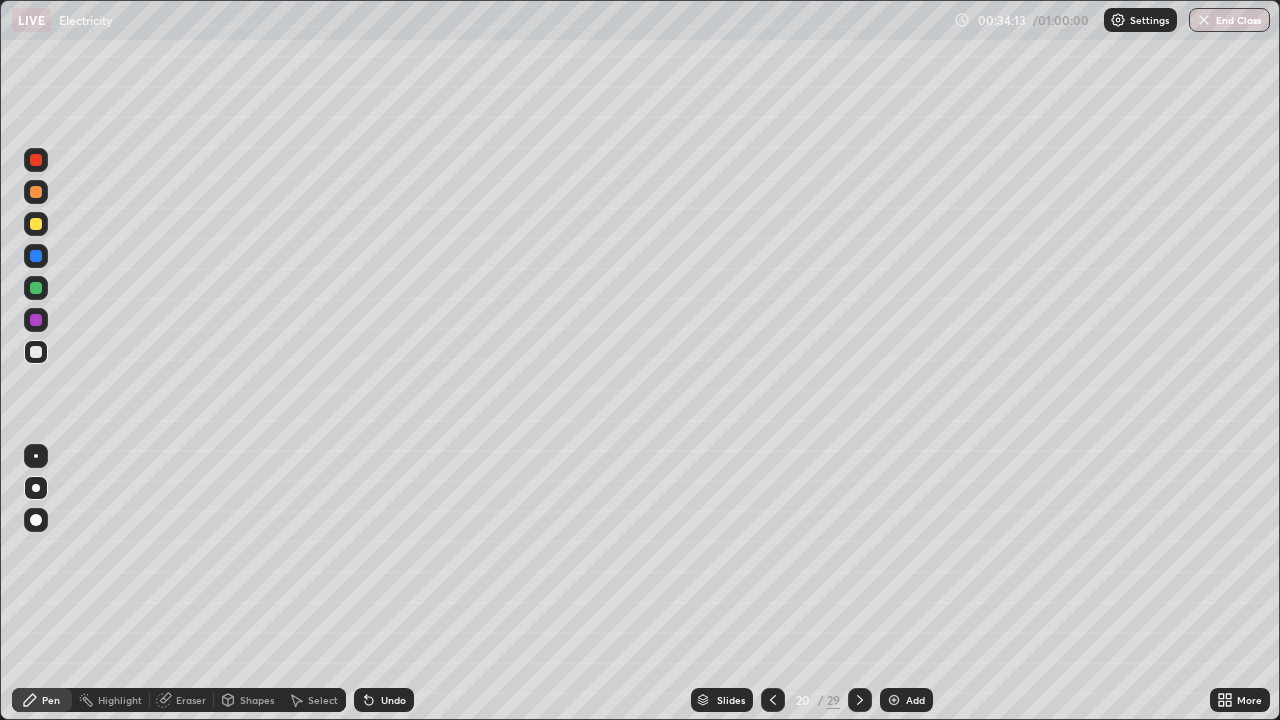 click on "Undo" at bounding box center (384, 700) 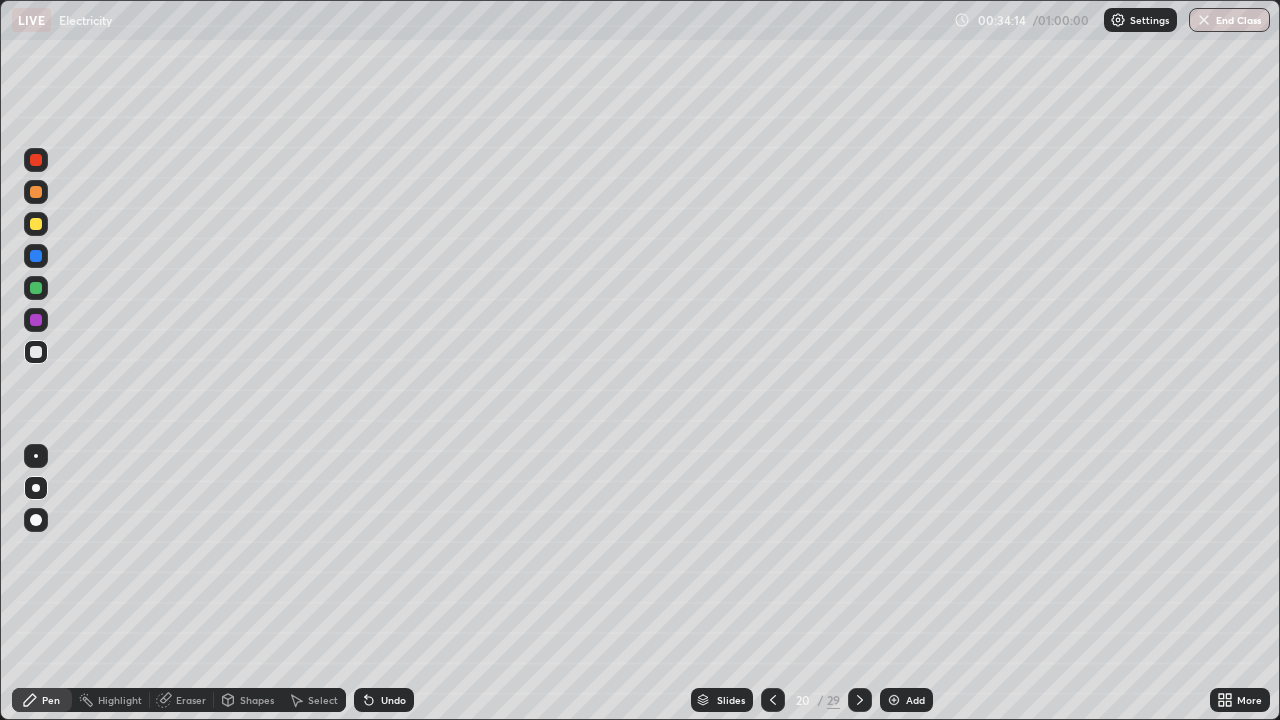 click on "Undo" at bounding box center [384, 700] 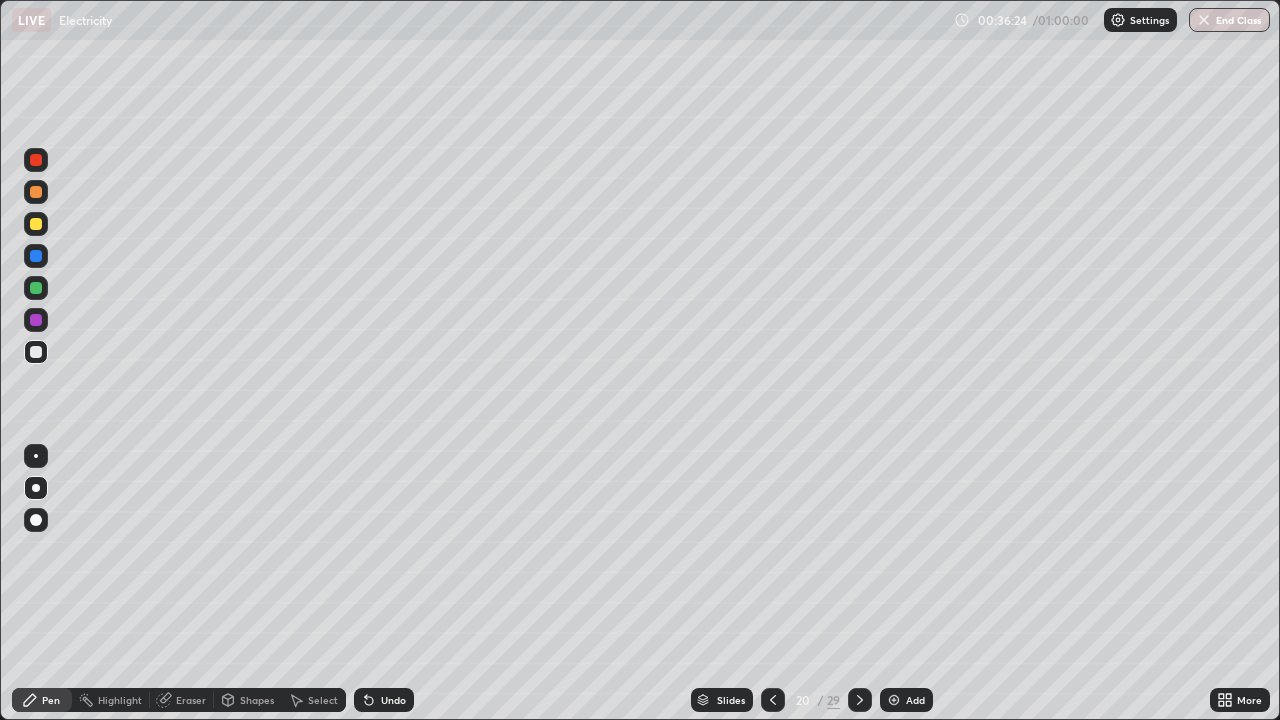 click on "Undo" at bounding box center (393, 700) 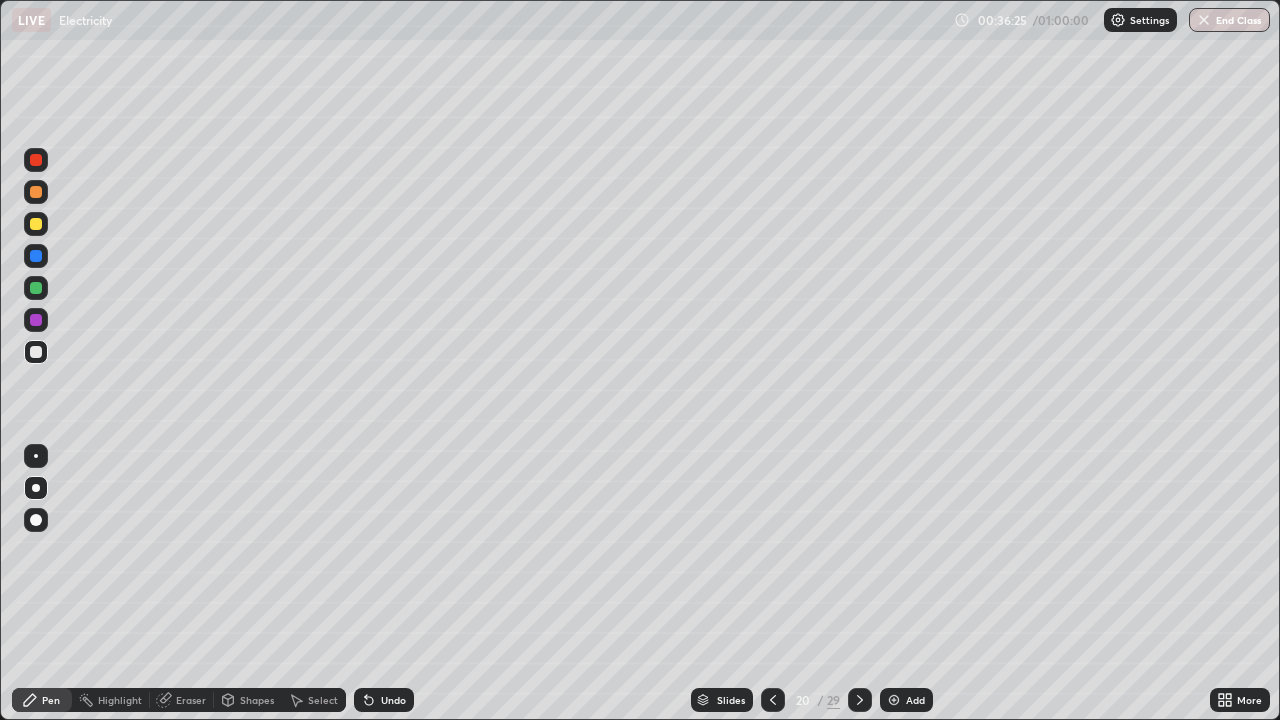 click on "Undo" at bounding box center (393, 700) 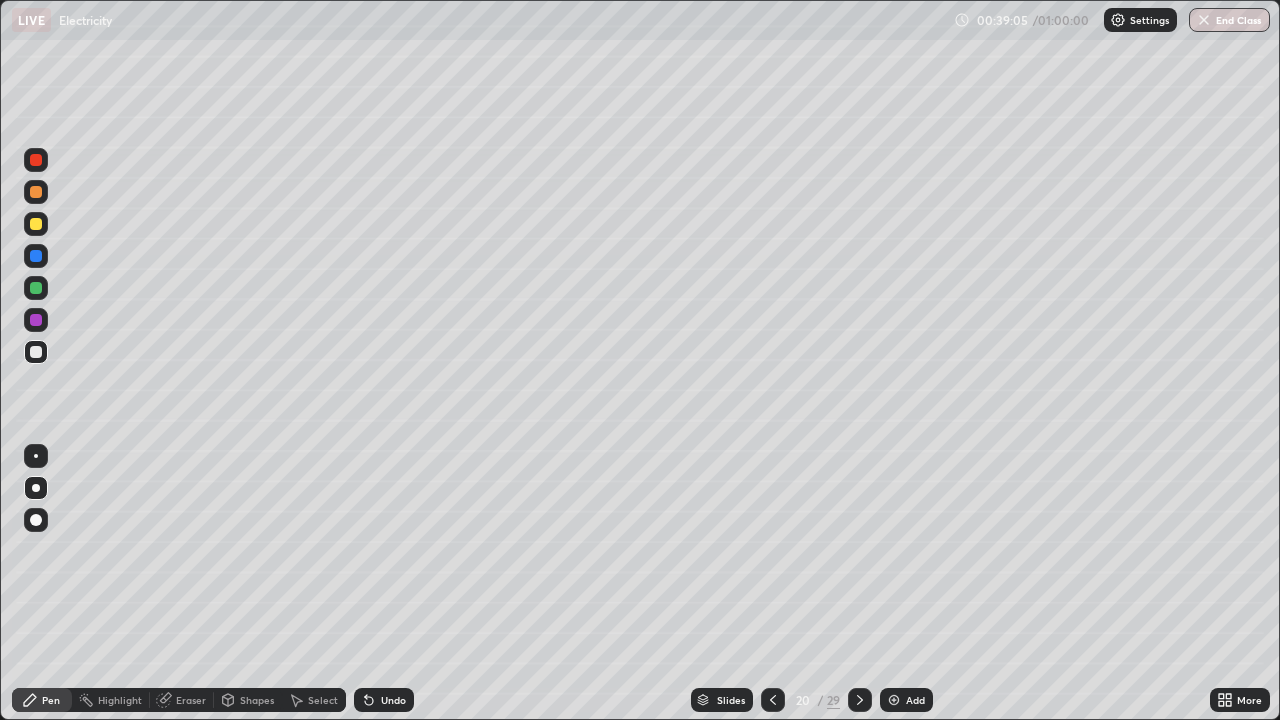 click at bounding box center [894, 700] 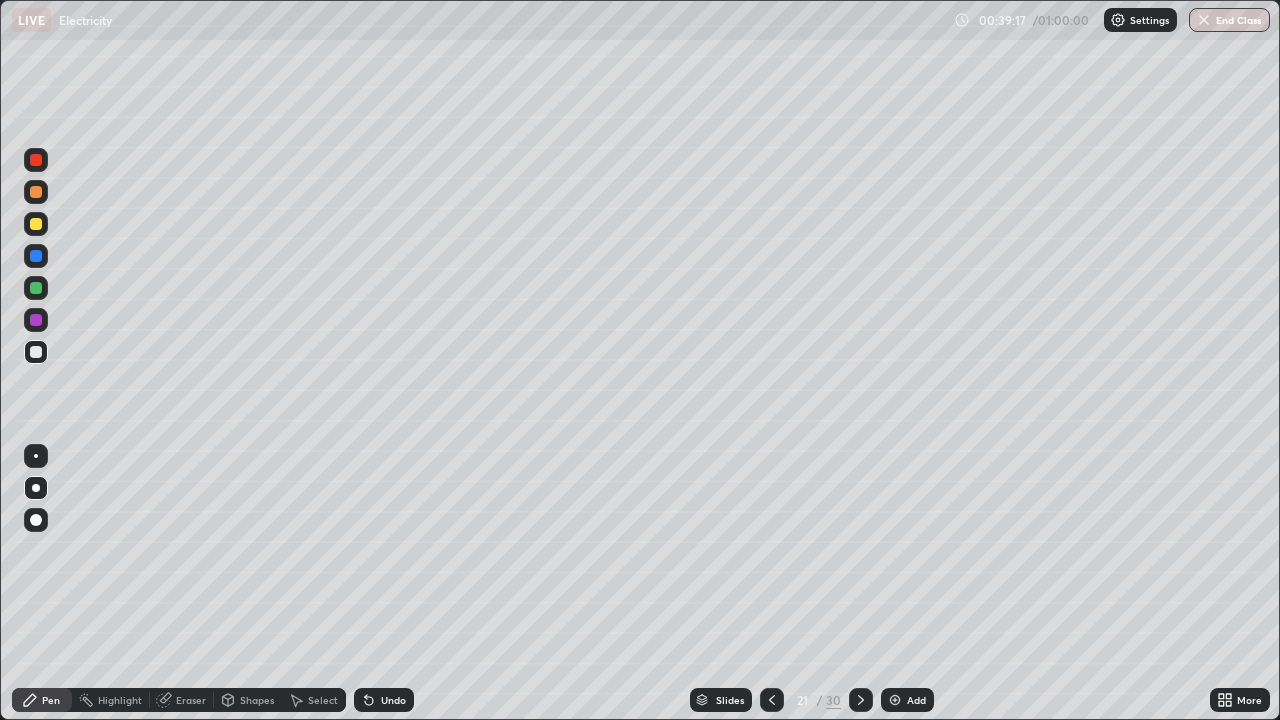 click 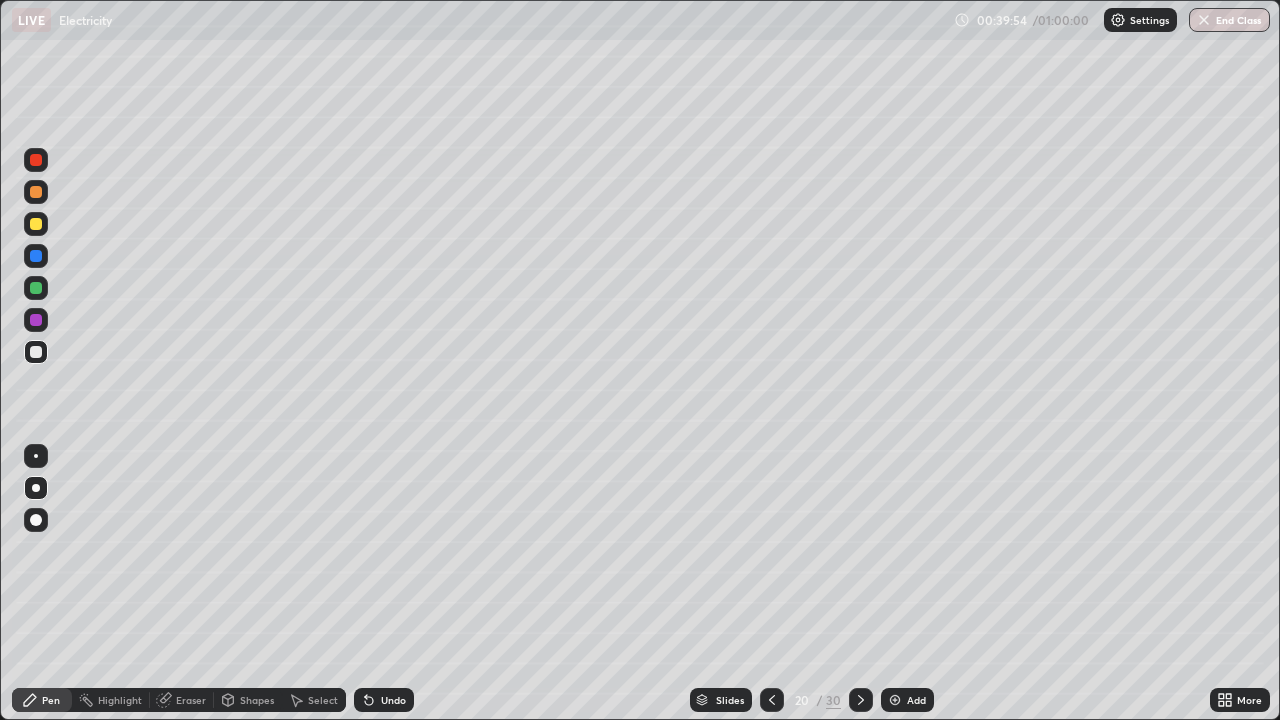 click at bounding box center [861, 700] 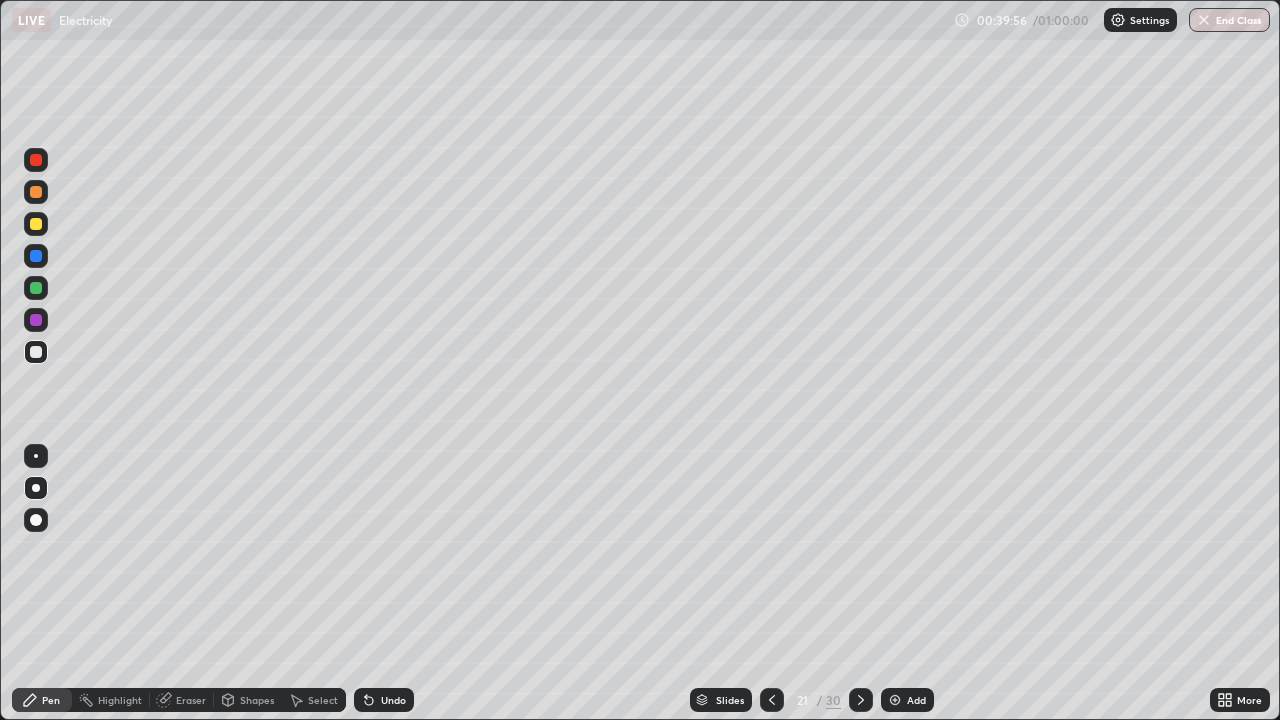 click at bounding box center (36, 352) 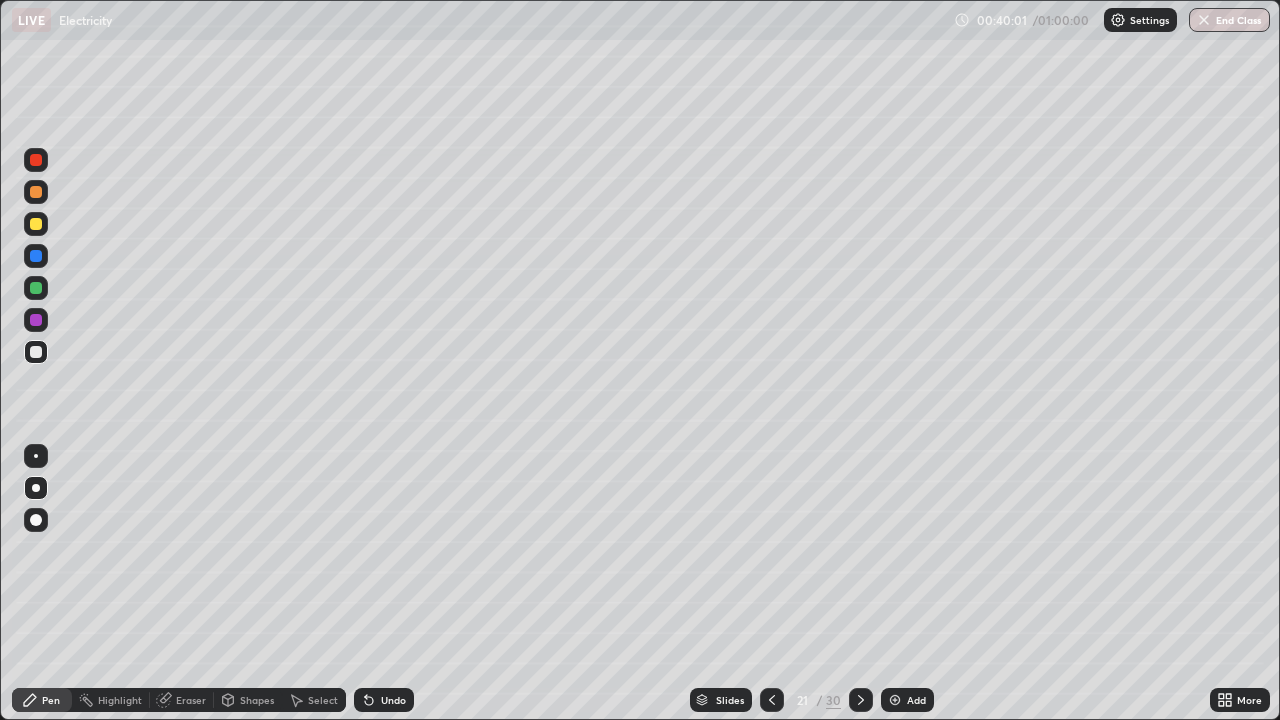 click at bounding box center [36, 352] 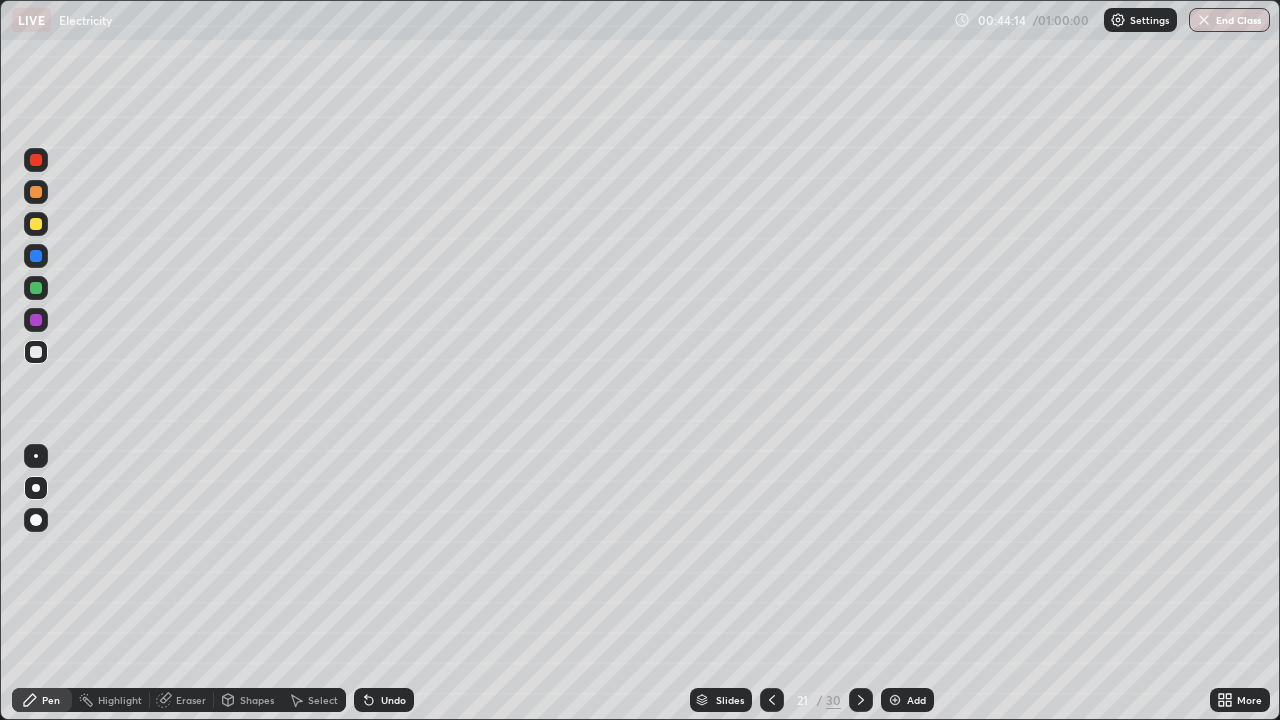 click on "Undo" at bounding box center [384, 700] 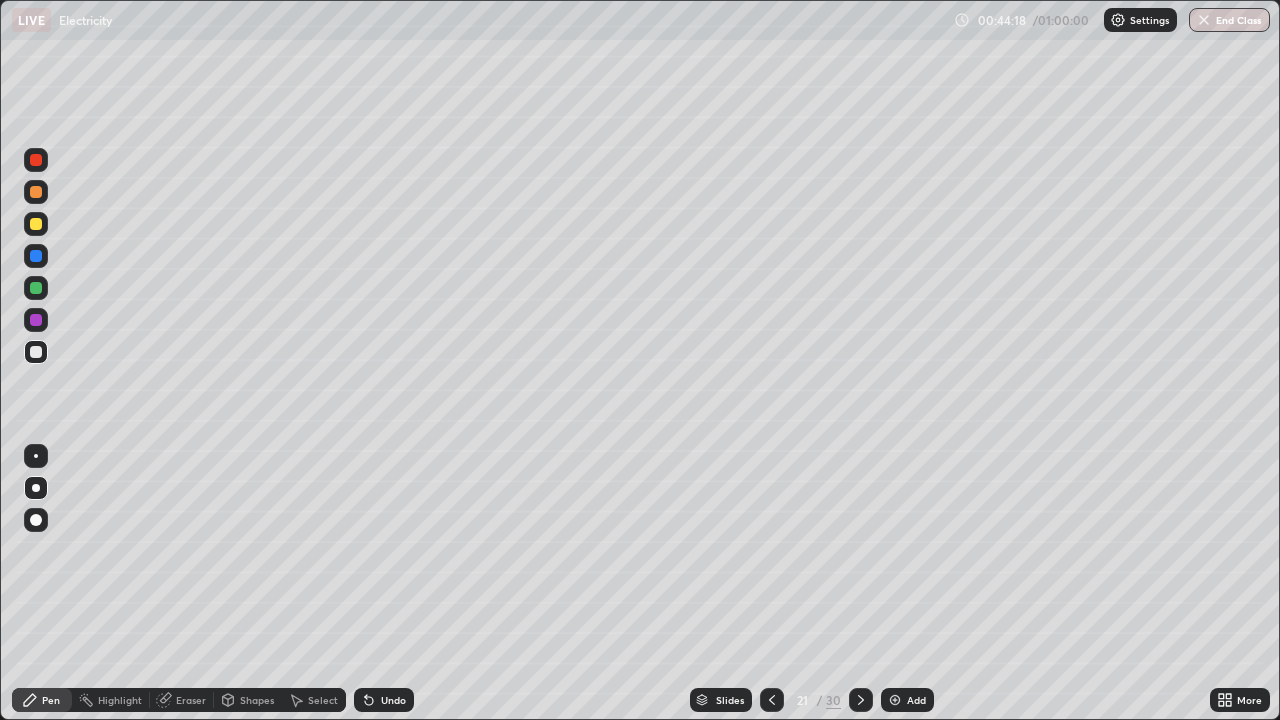 click on "Undo" at bounding box center (393, 700) 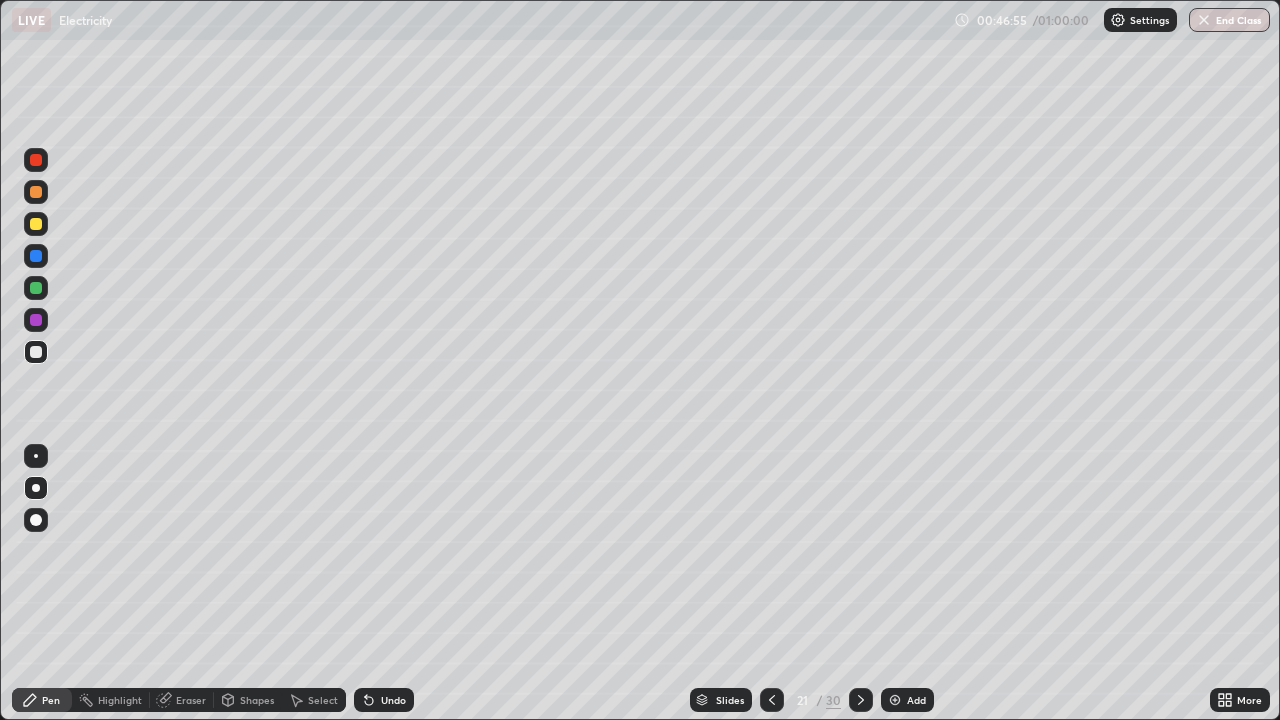 click 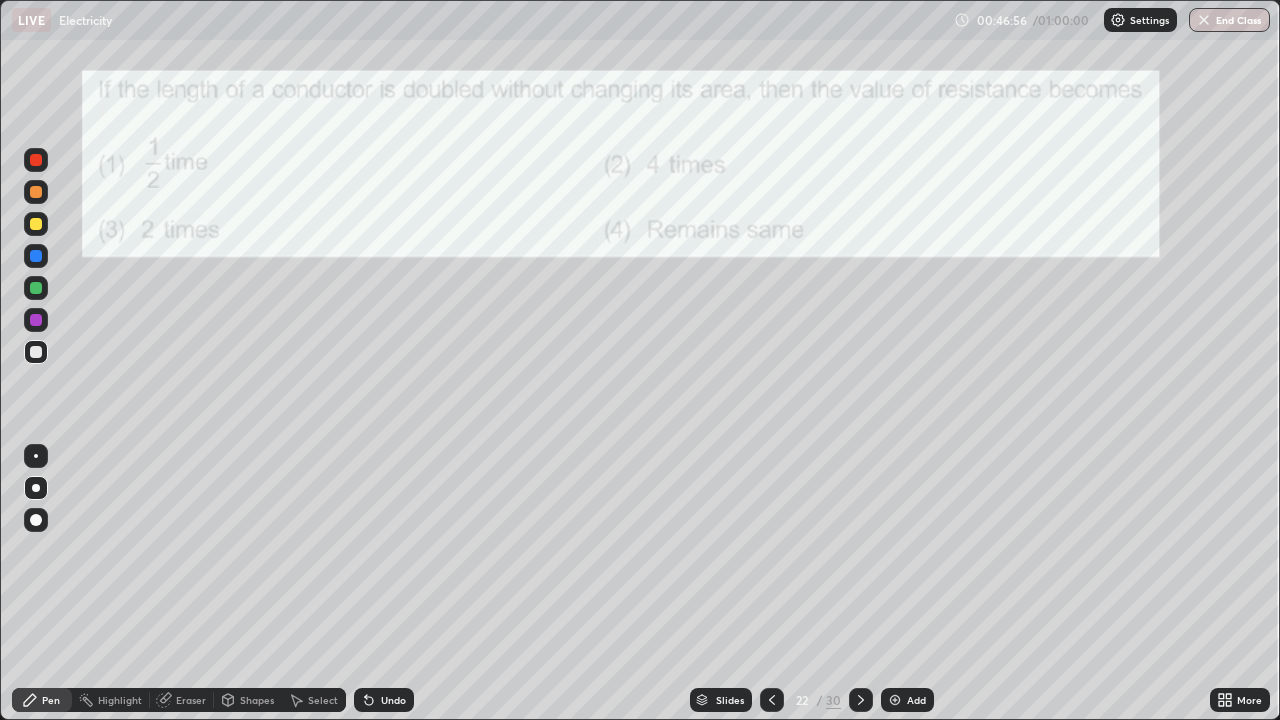 click at bounding box center (772, 700) 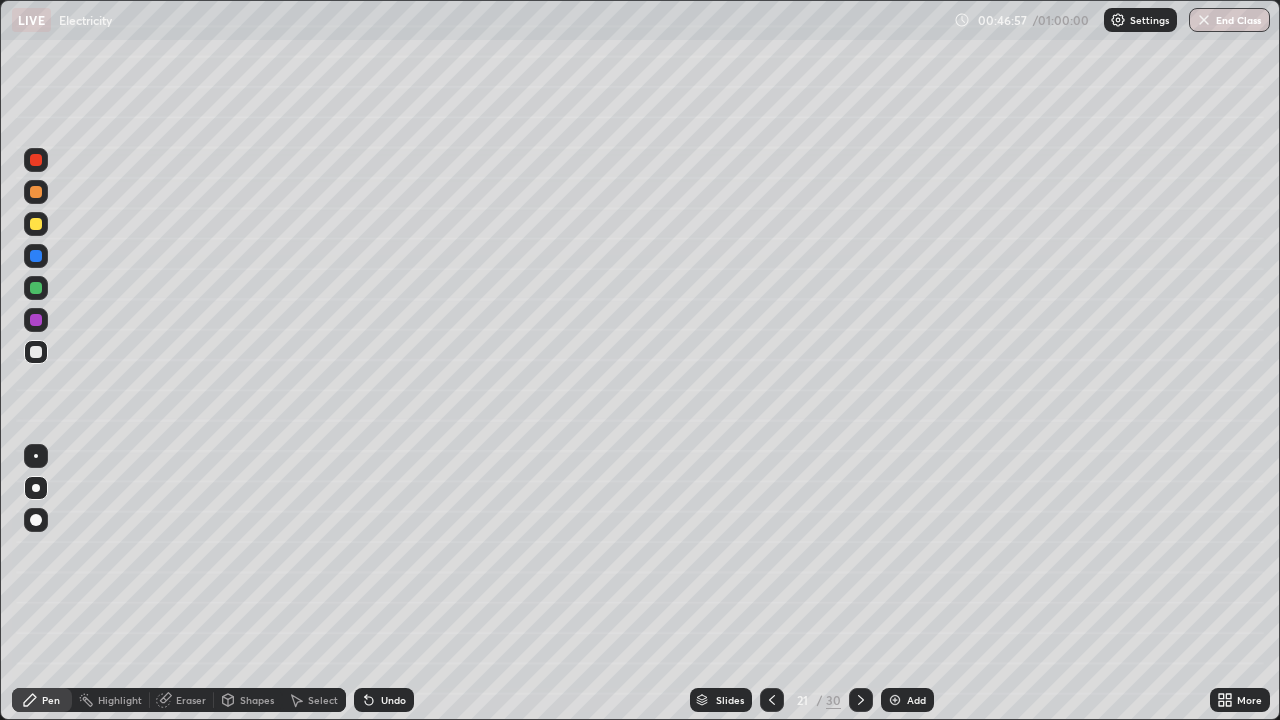 click on "Add" at bounding box center [916, 700] 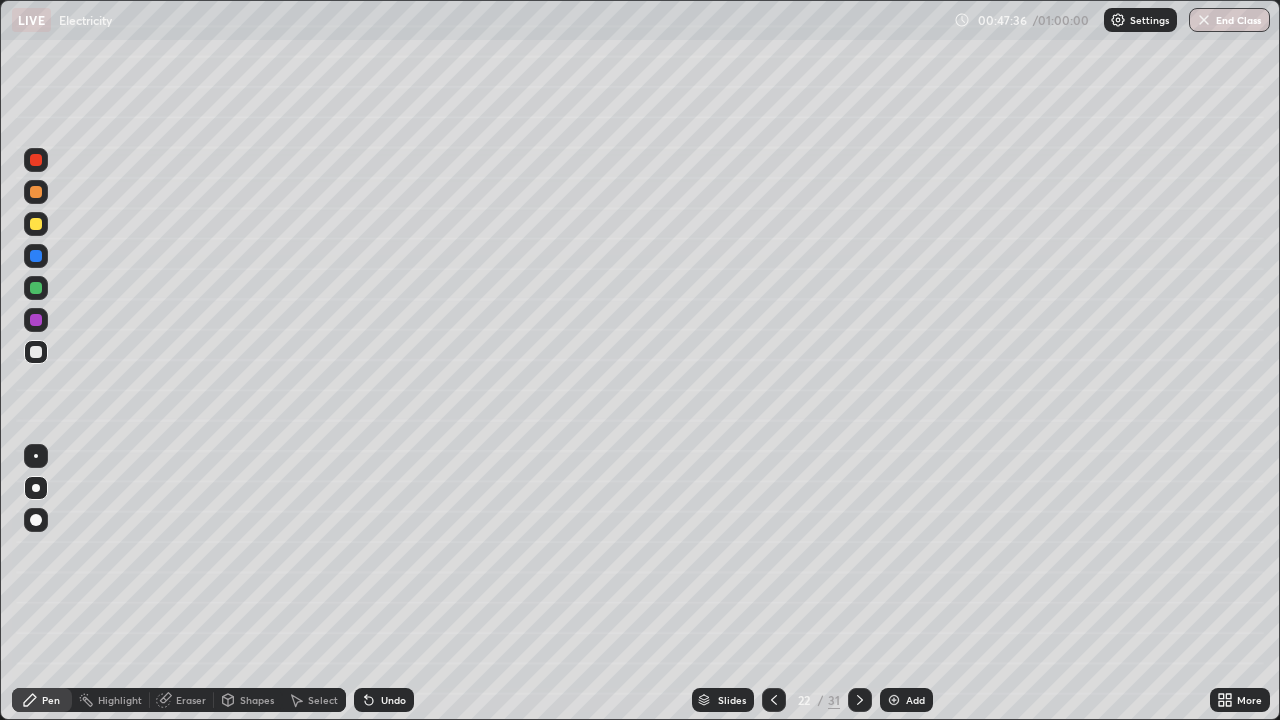 click on "Undo" at bounding box center [384, 700] 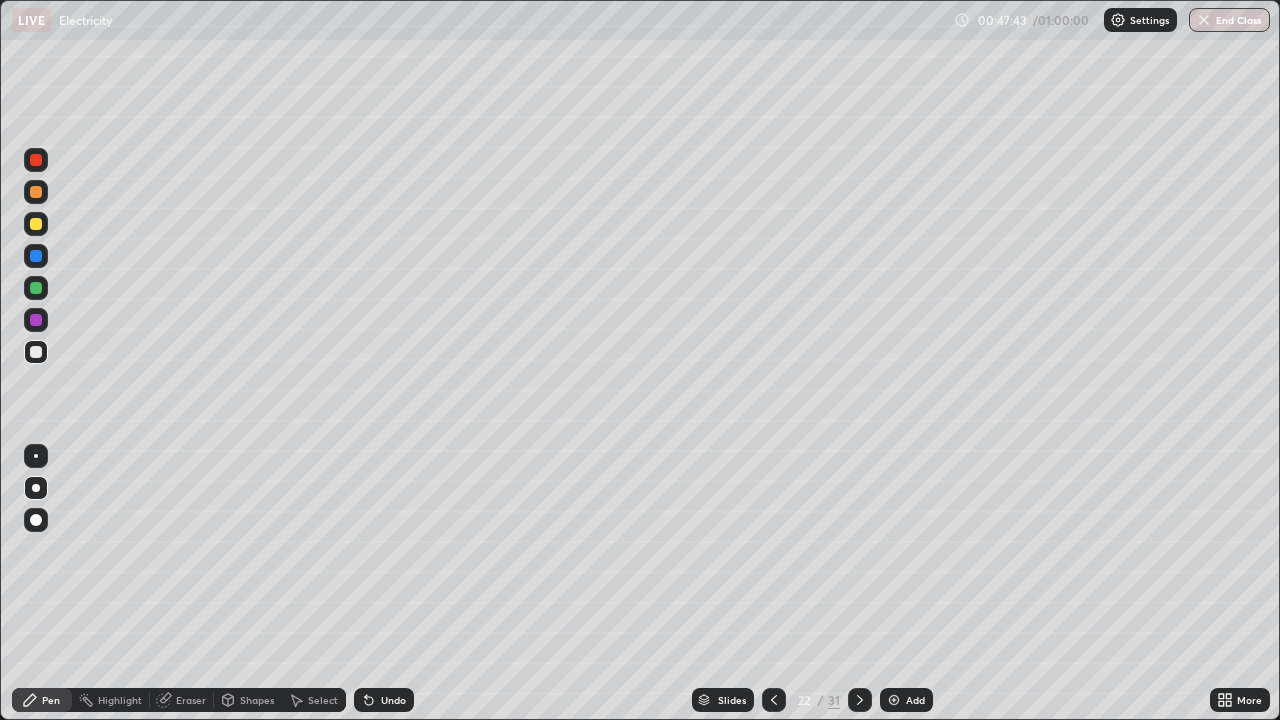 click on "Undo" at bounding box center (393, 700) 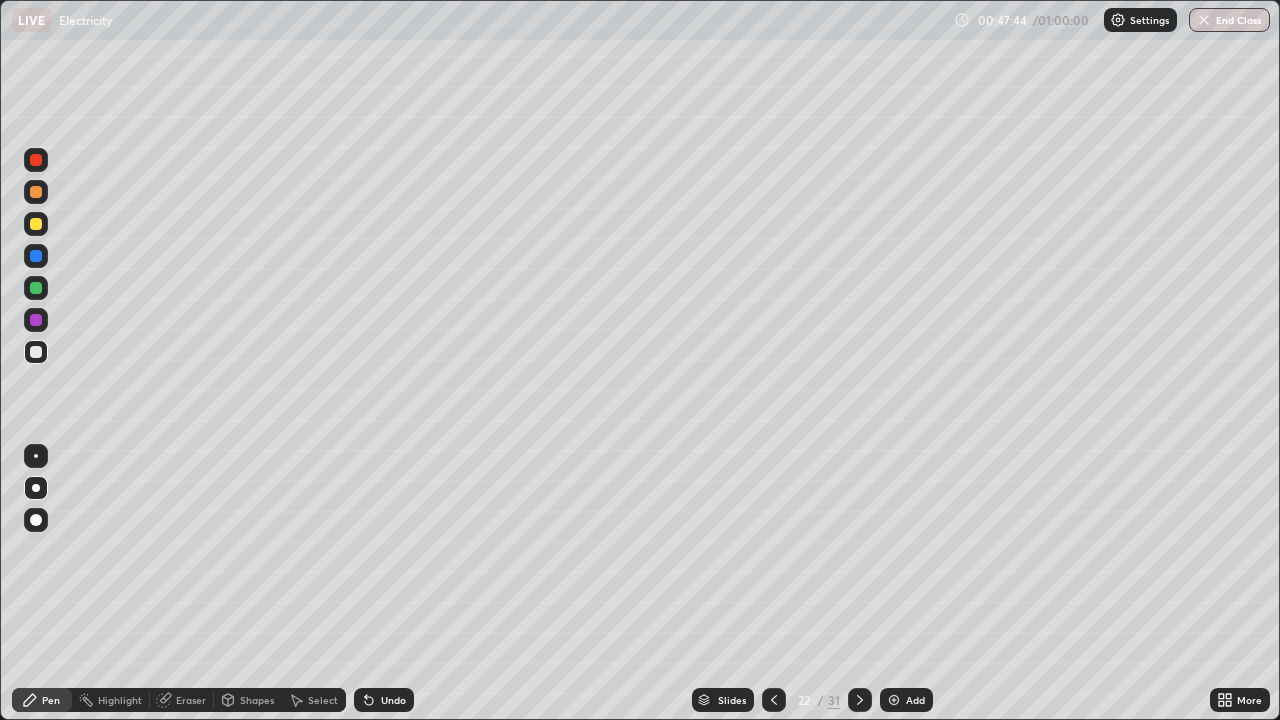 click on "Undo" at bounding box center [384, 700] 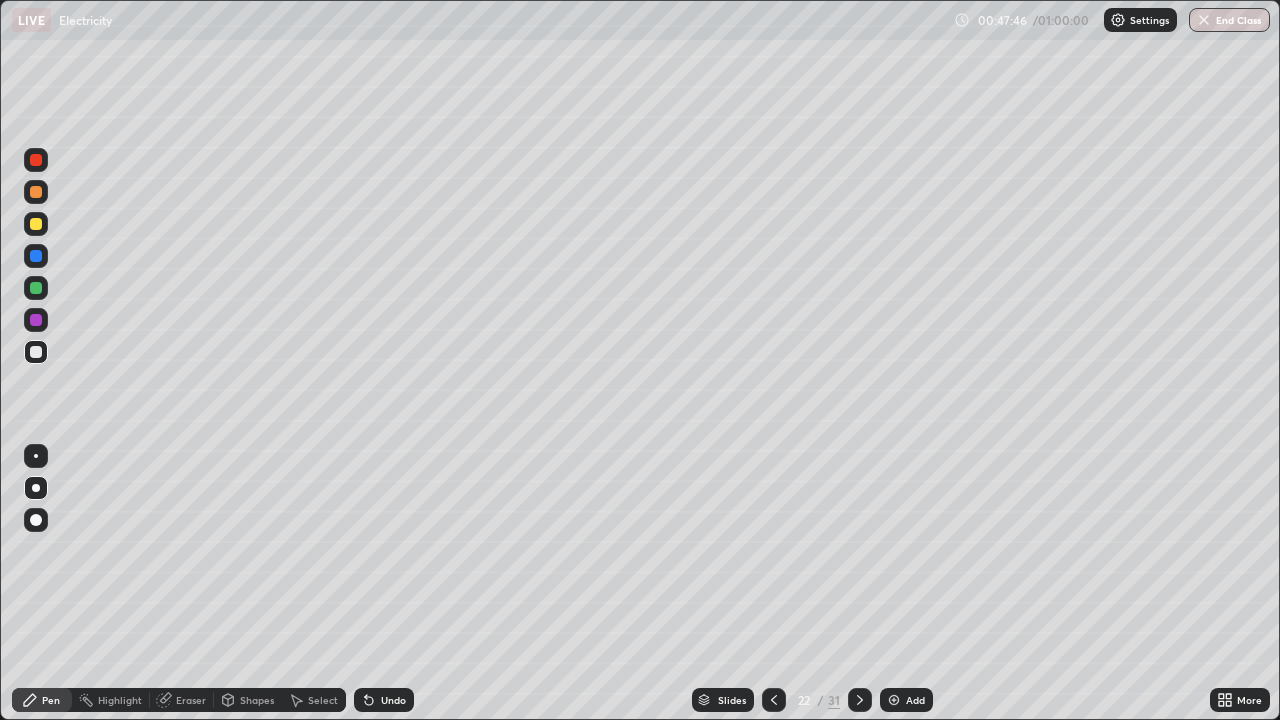 click on "Undo" at bounding box center (393, 700) 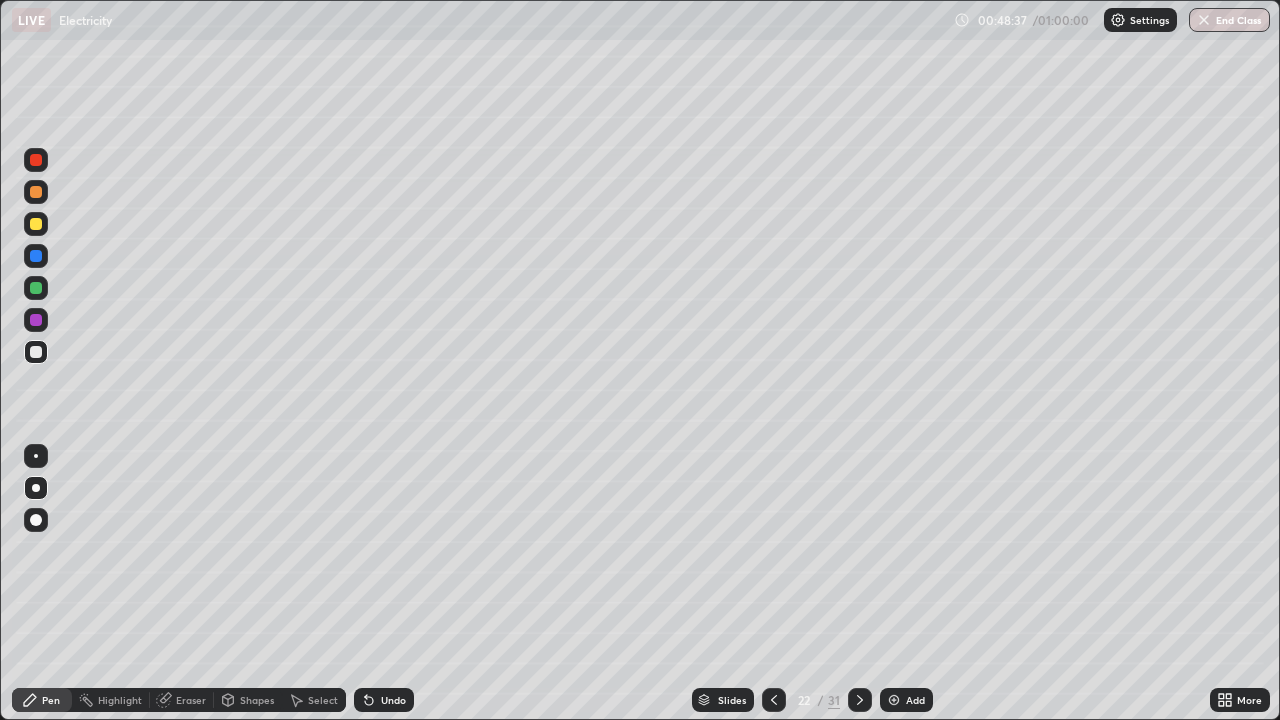 click 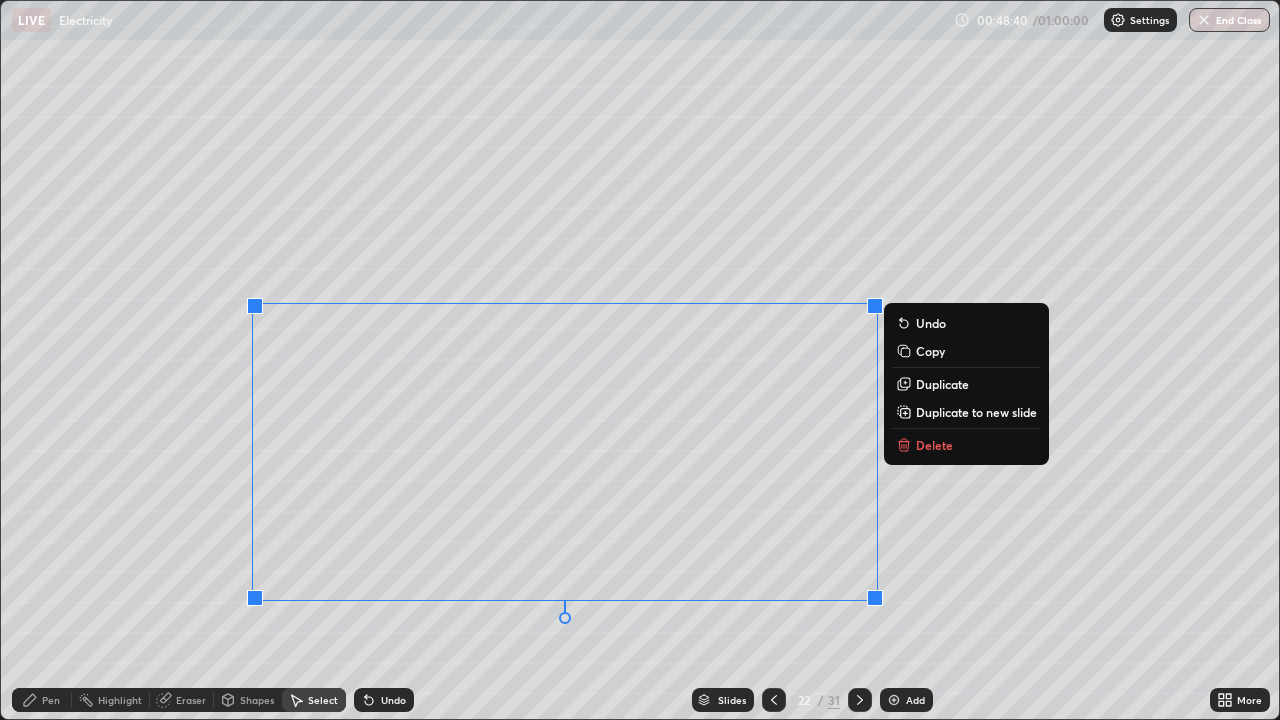 click on "Delete" at bounding box center (966, 445) 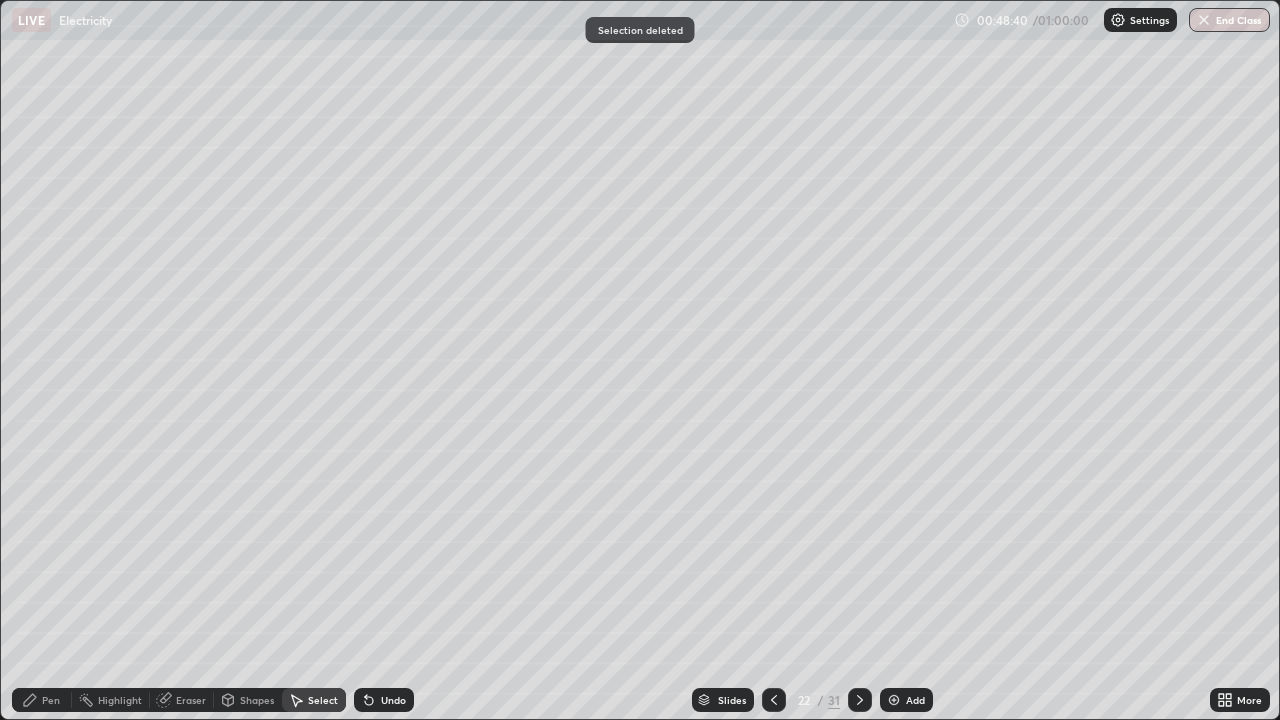click 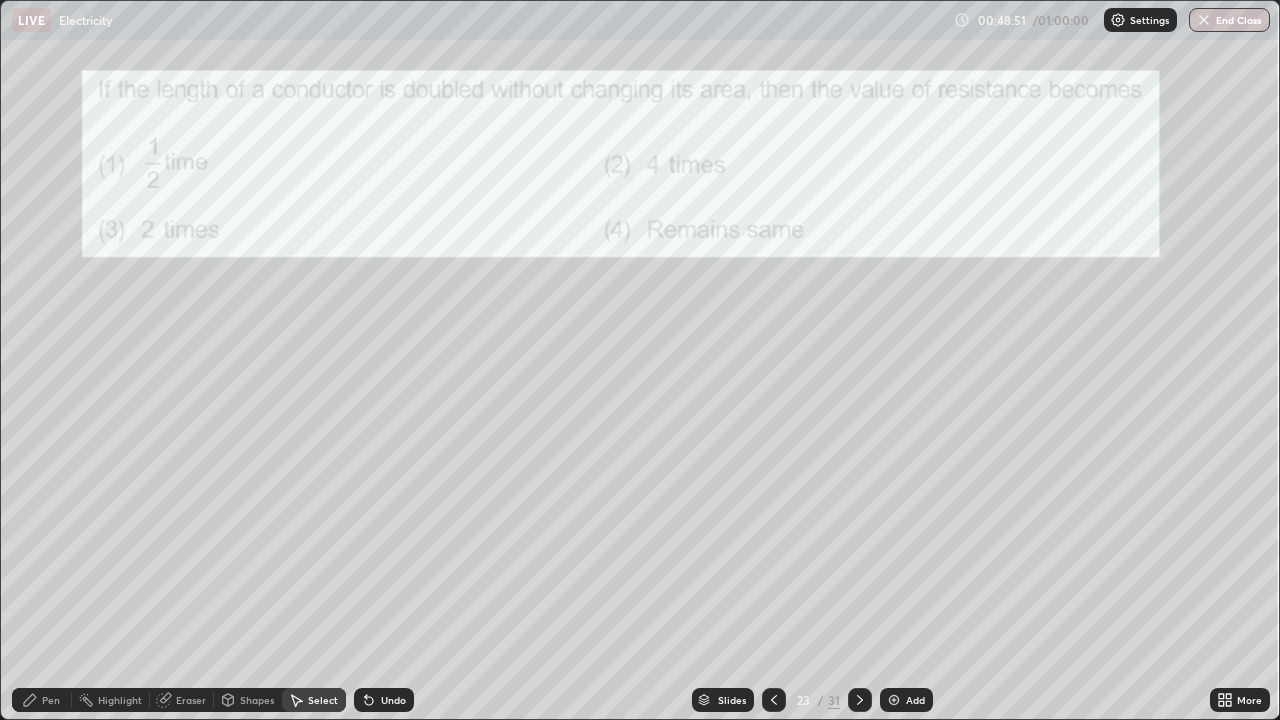 click 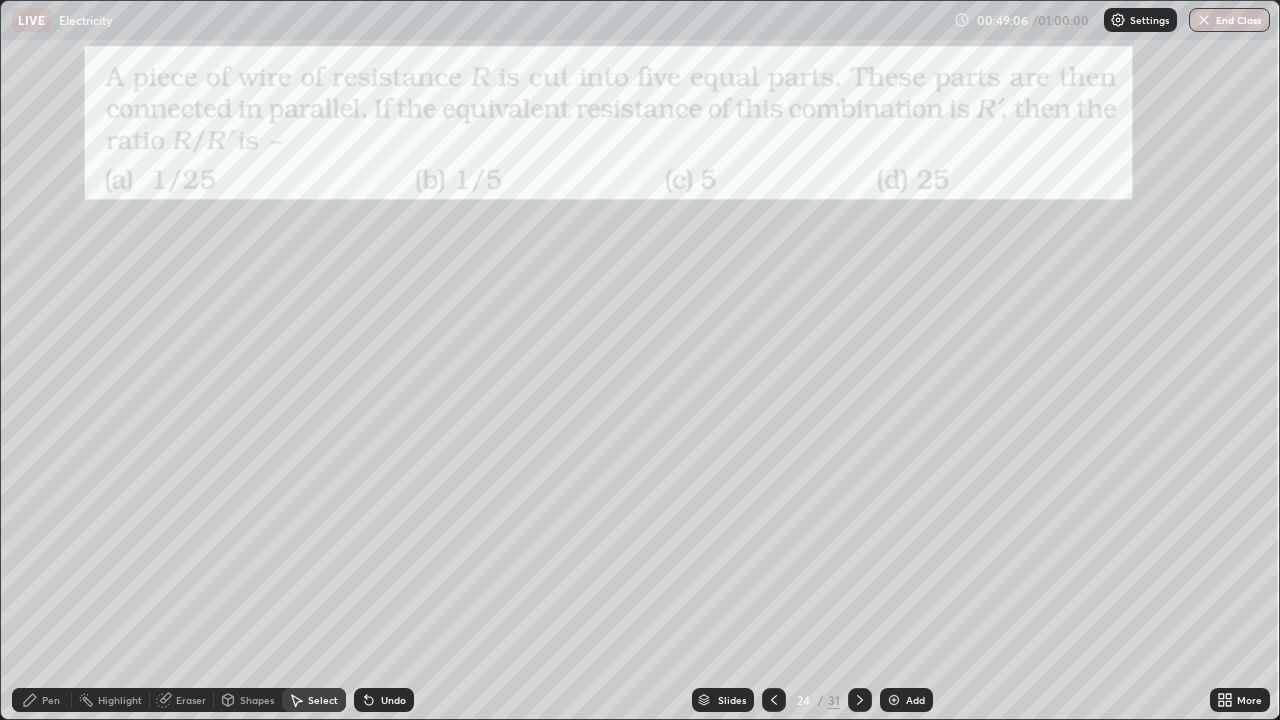 click 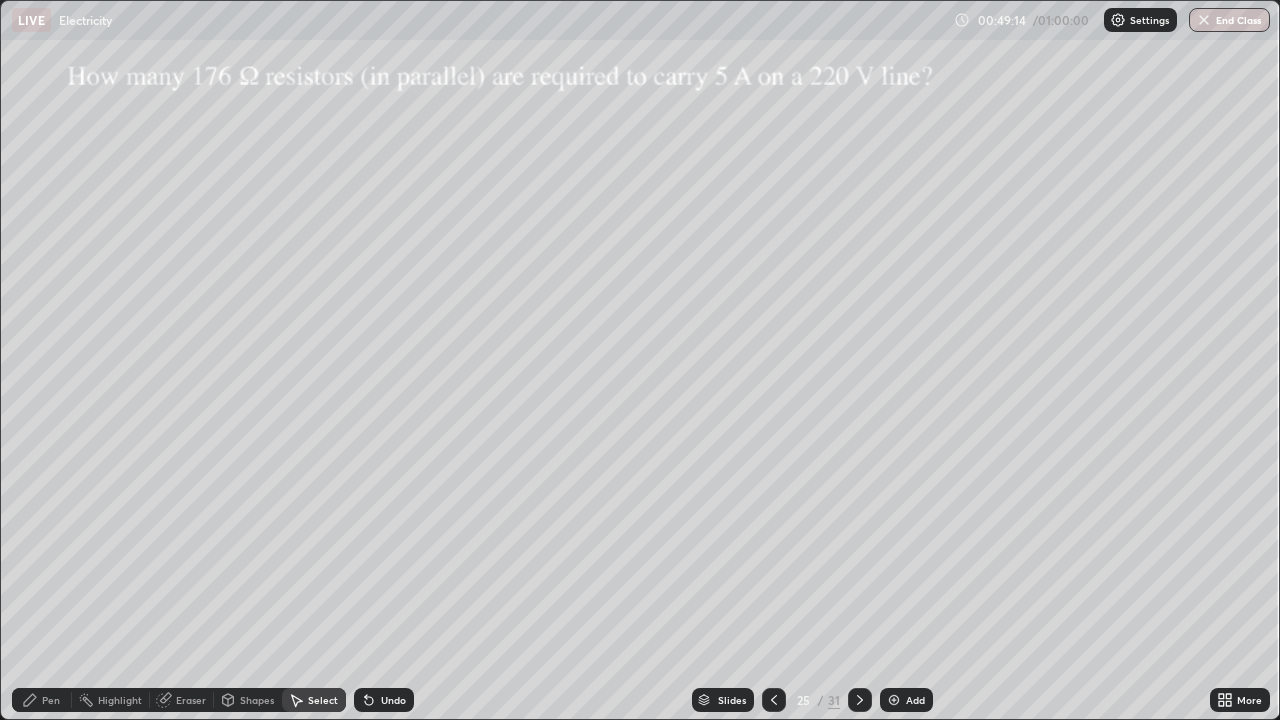 click 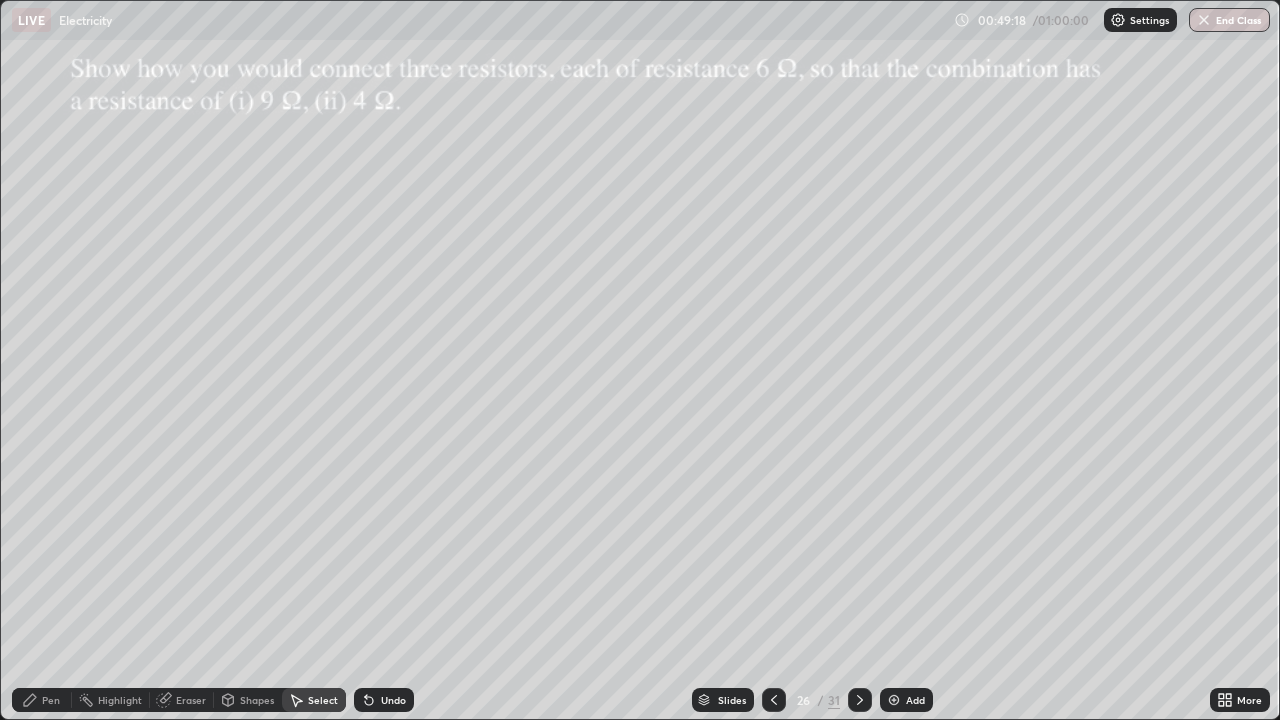click 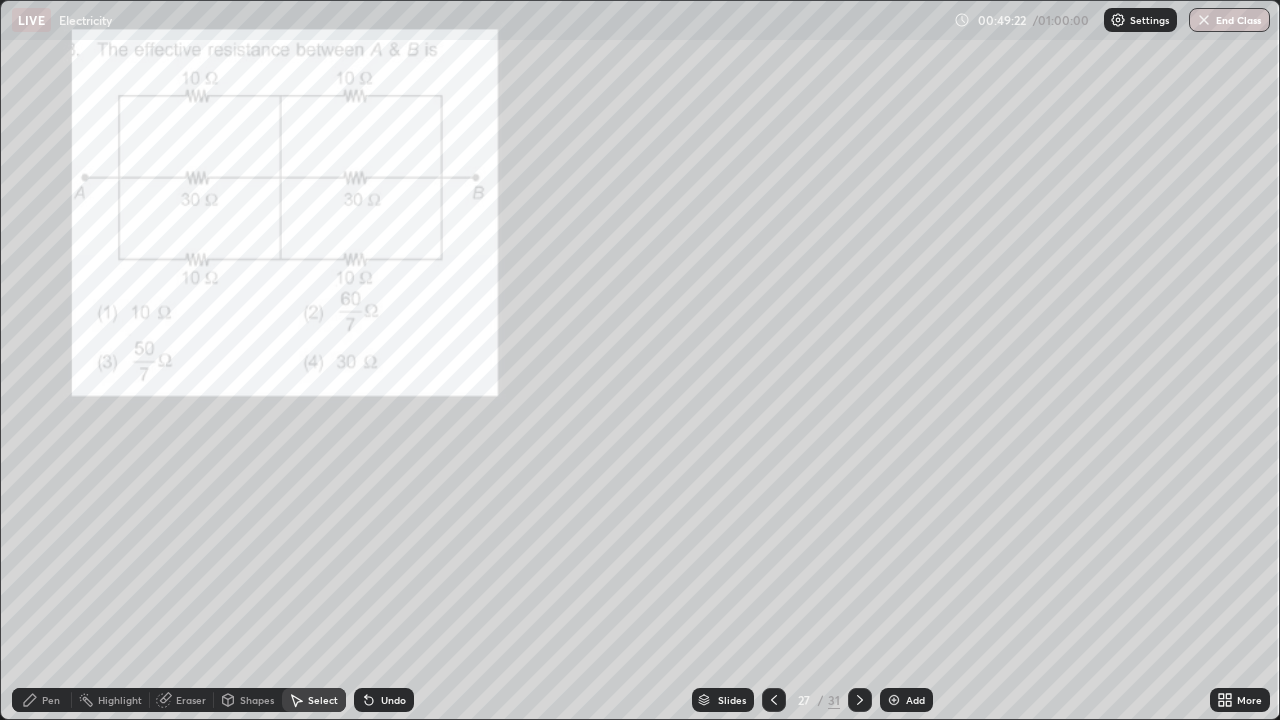 click 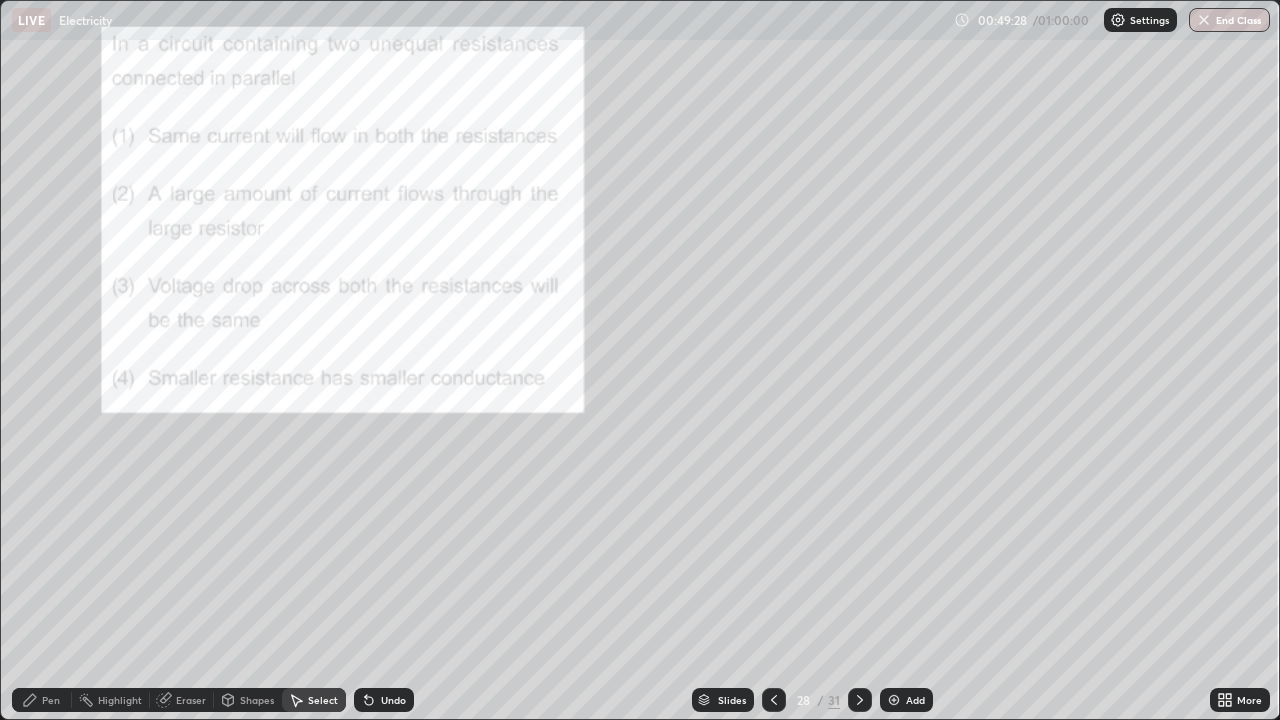 click 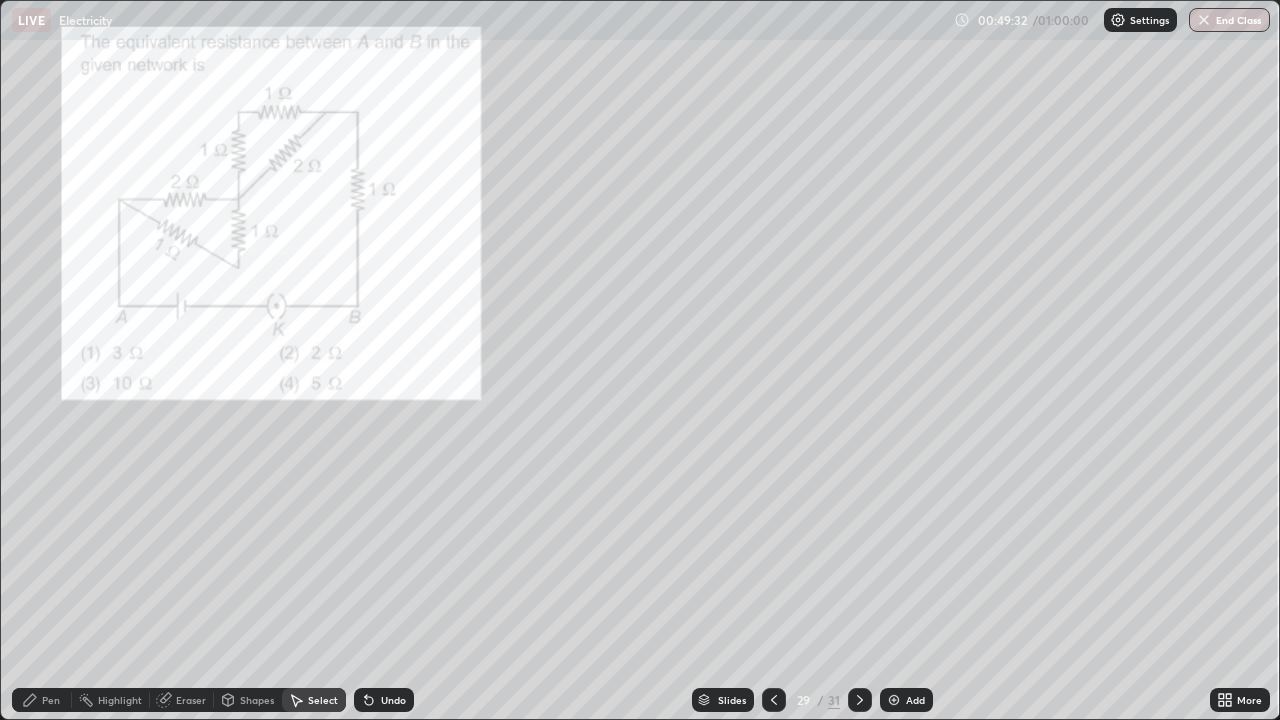 click 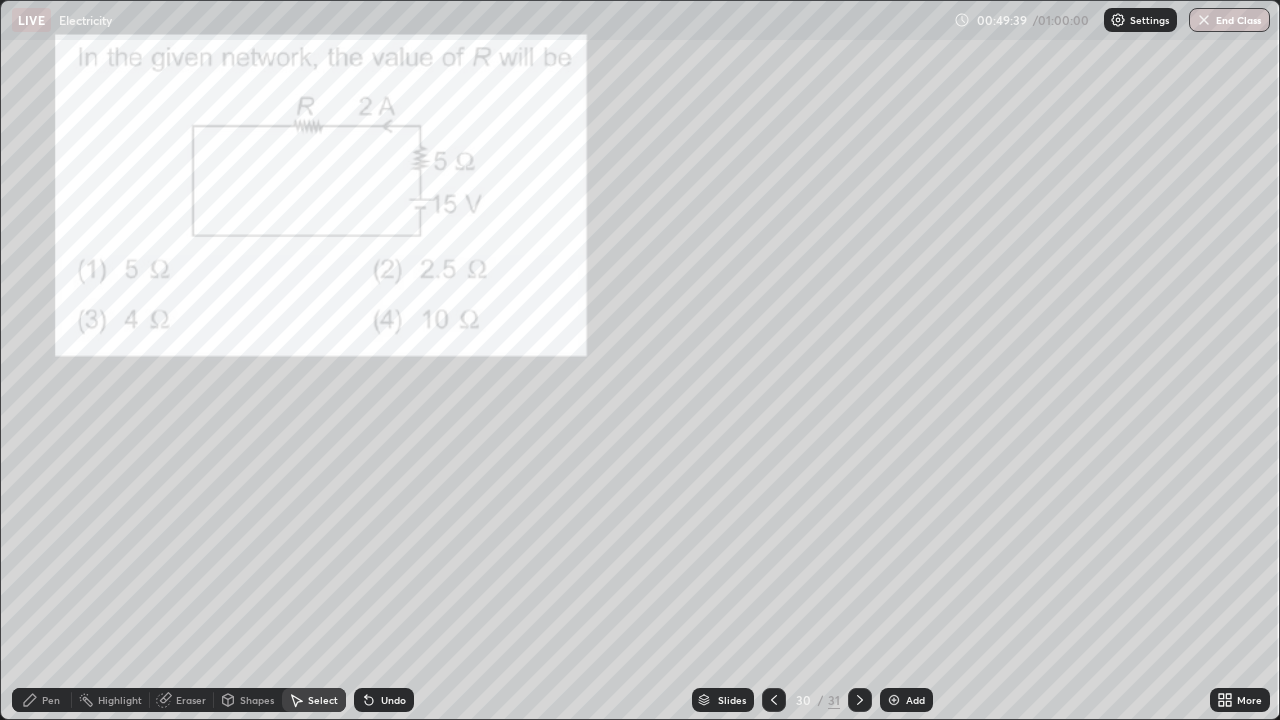 click 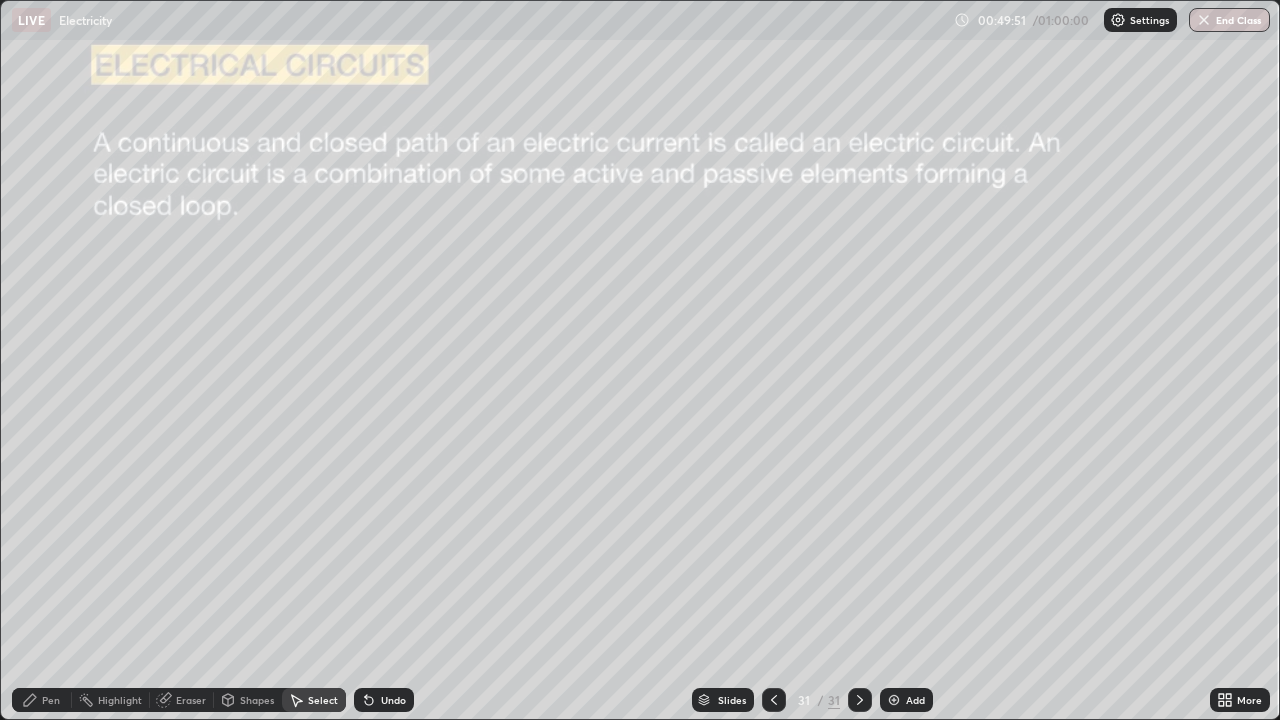 click 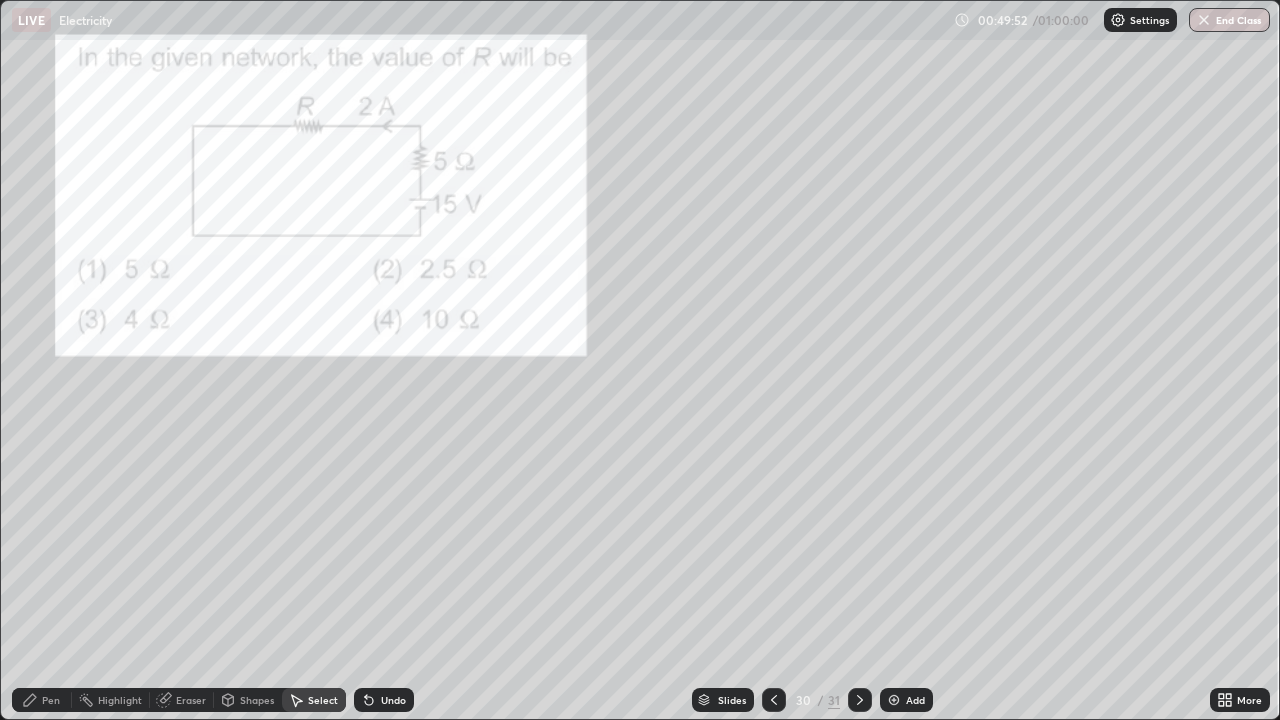 click at bounding box center (774, 700) 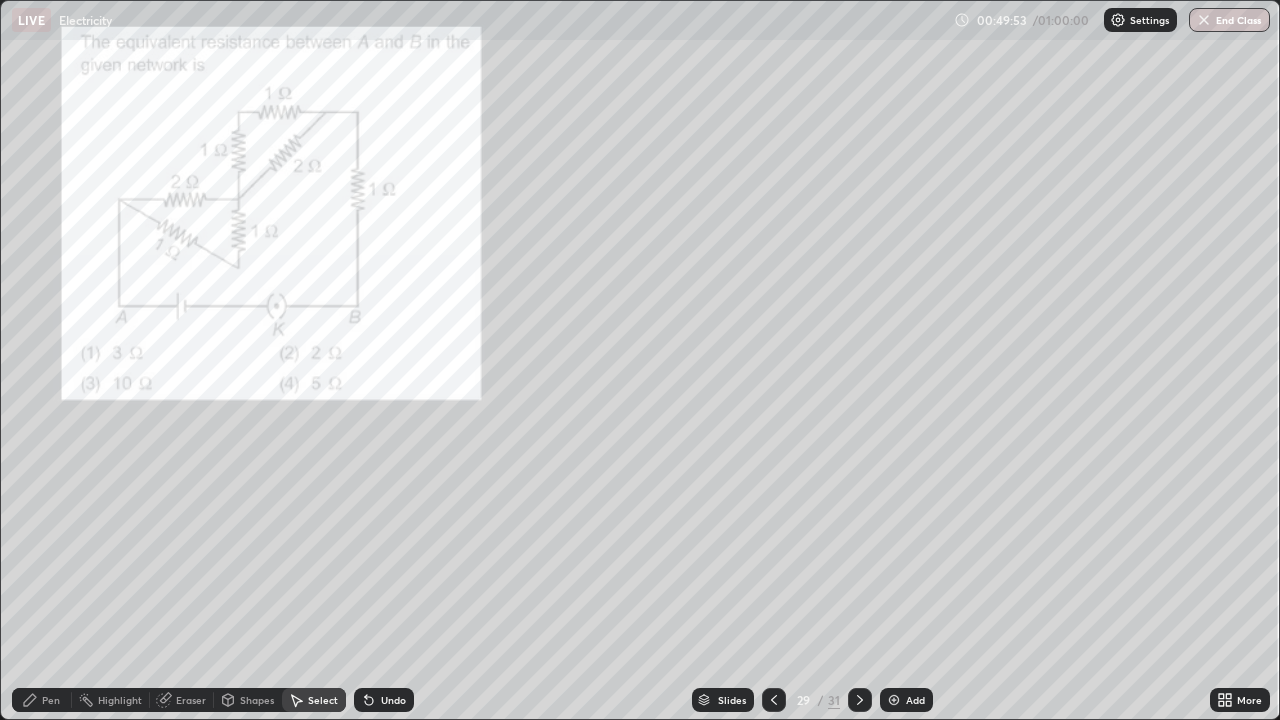 click 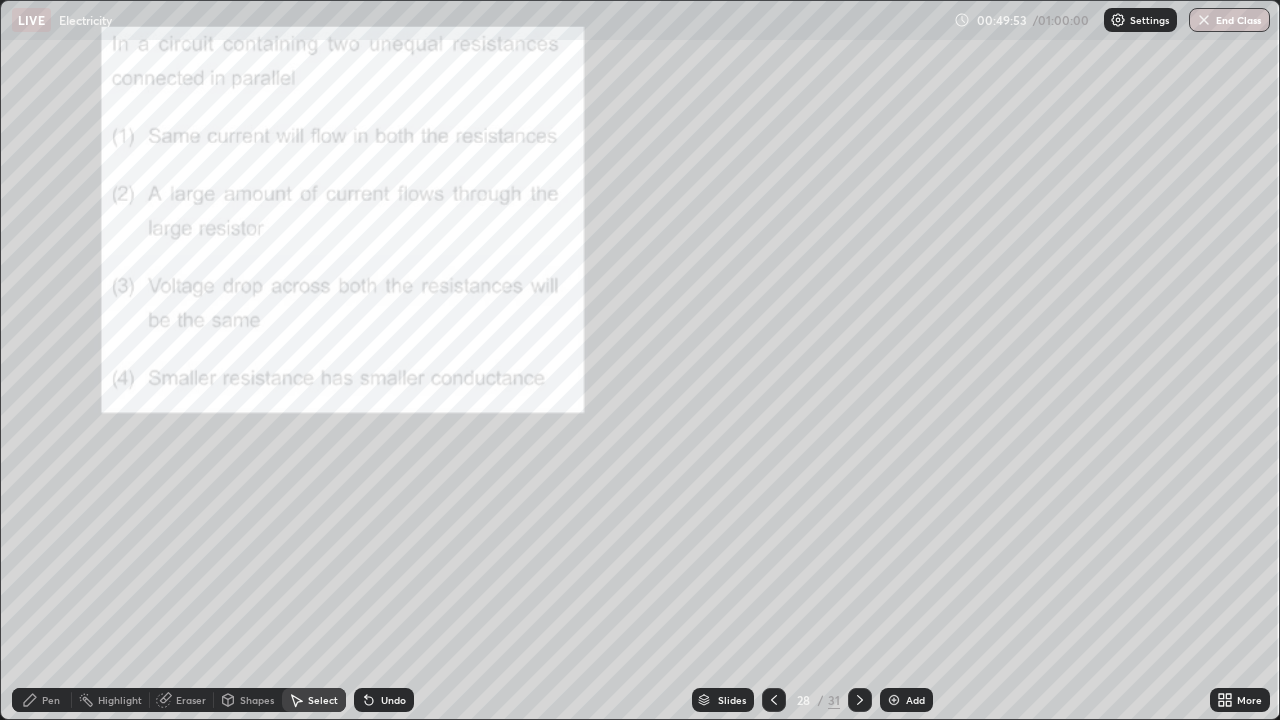 click at bounding box center [774, 700] 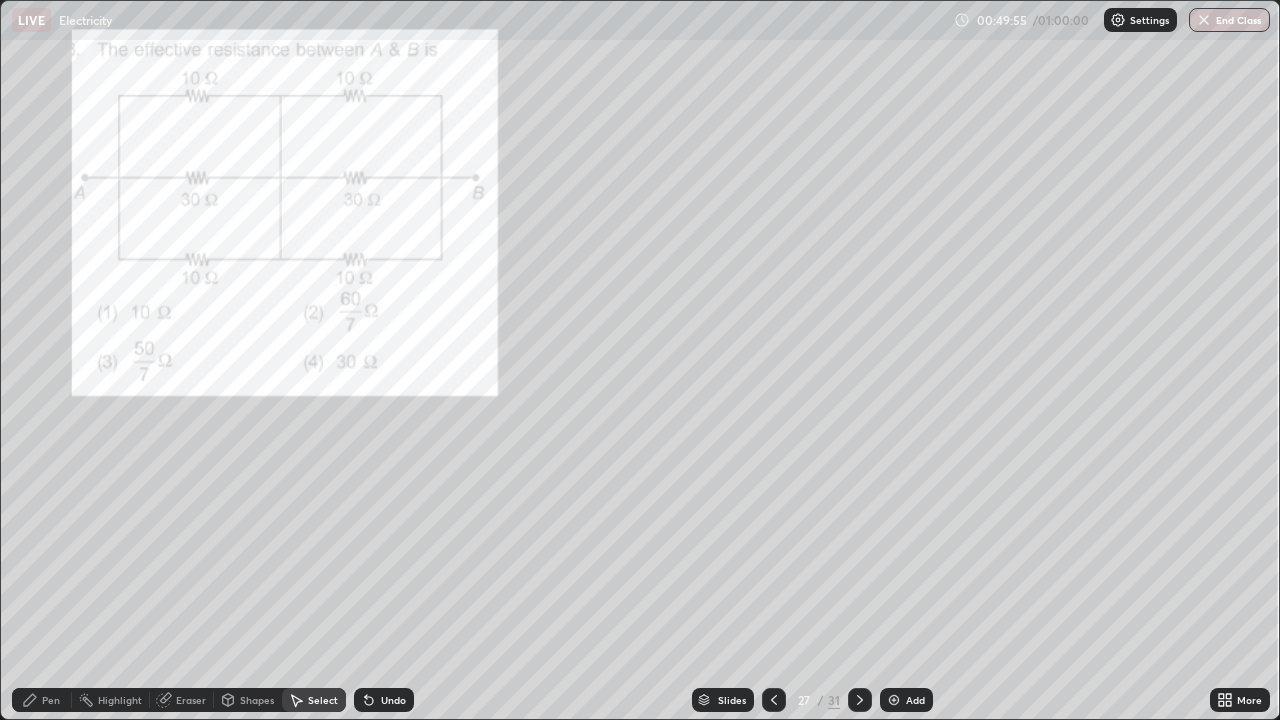 click 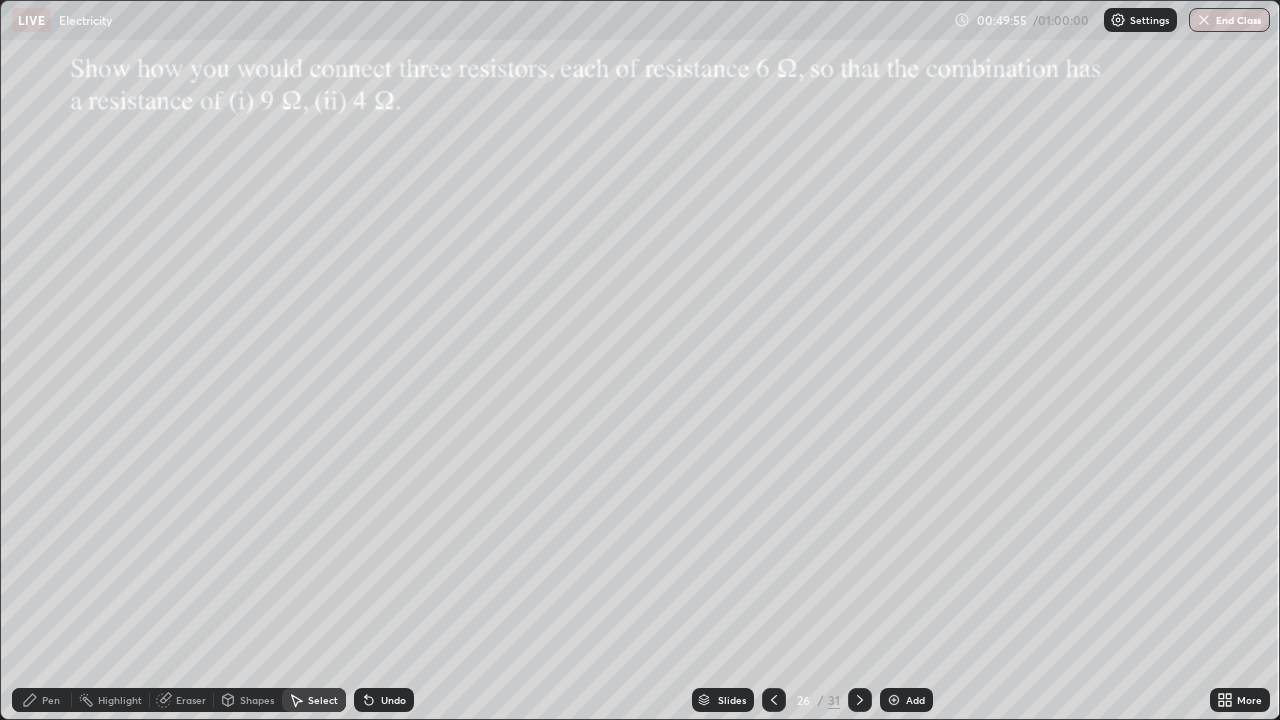 click 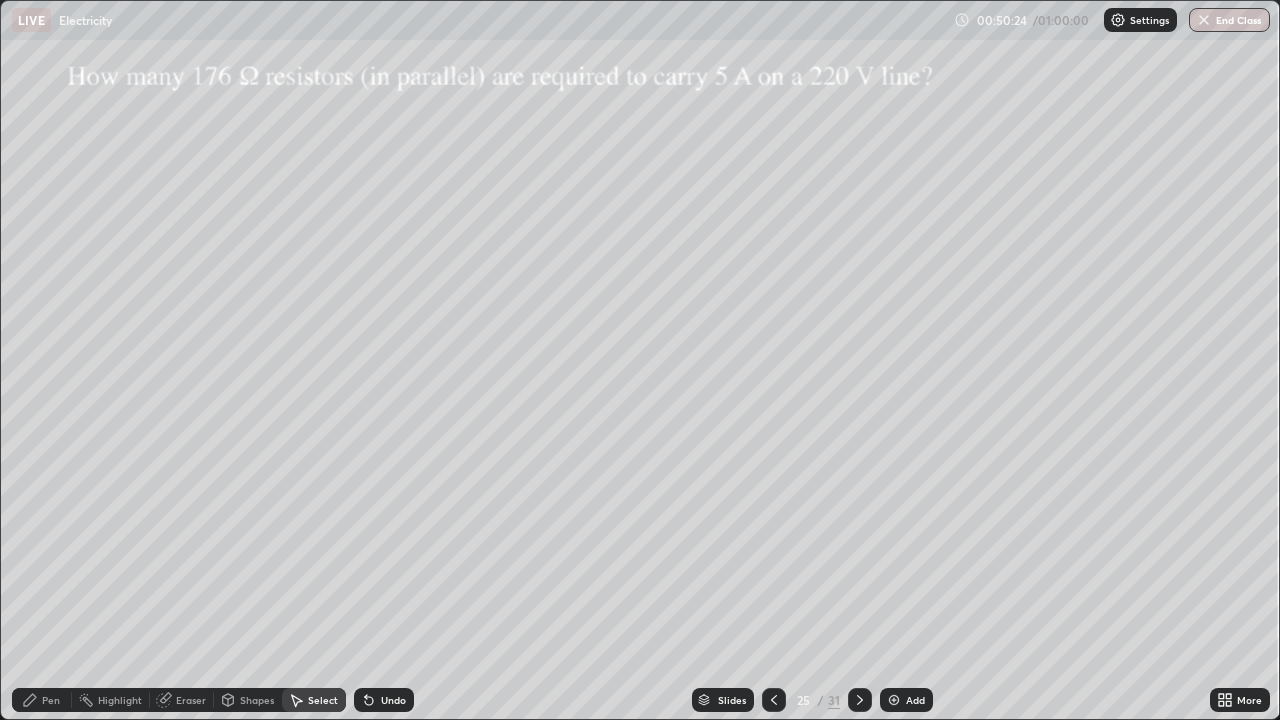 click on "Pen" at bounding box center [42, 700] 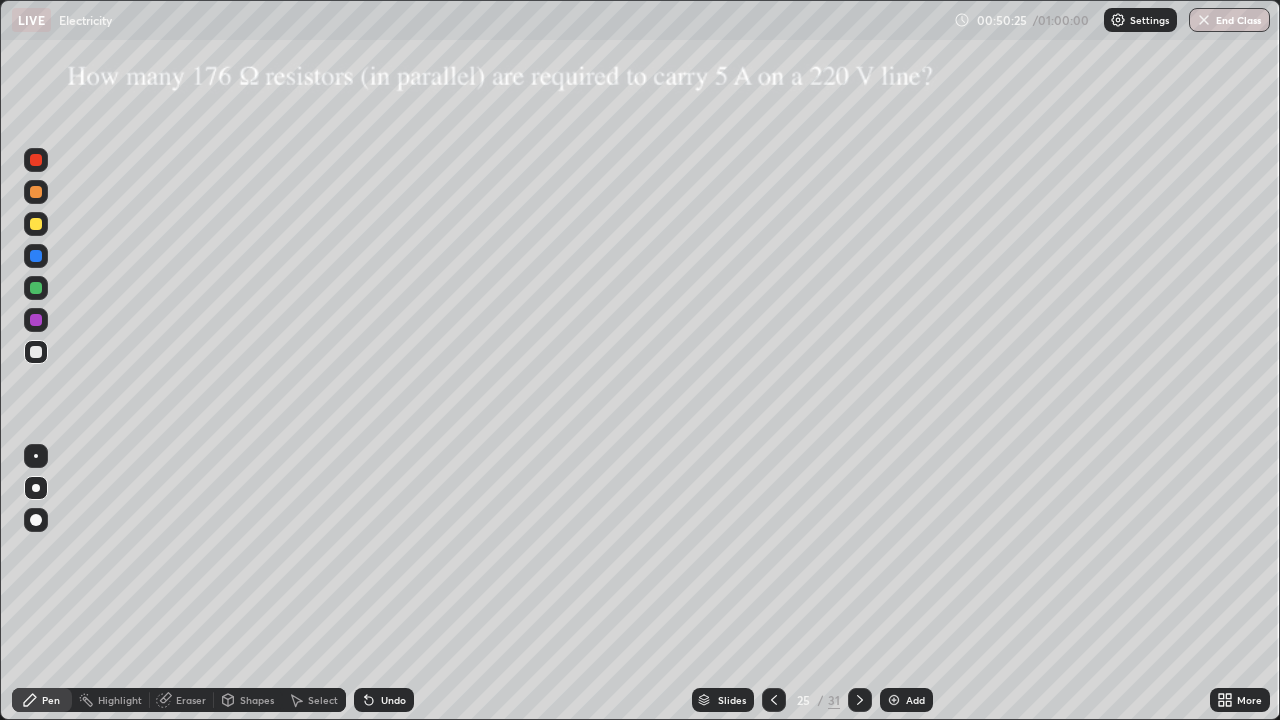 click at bounding box center (36, 488) 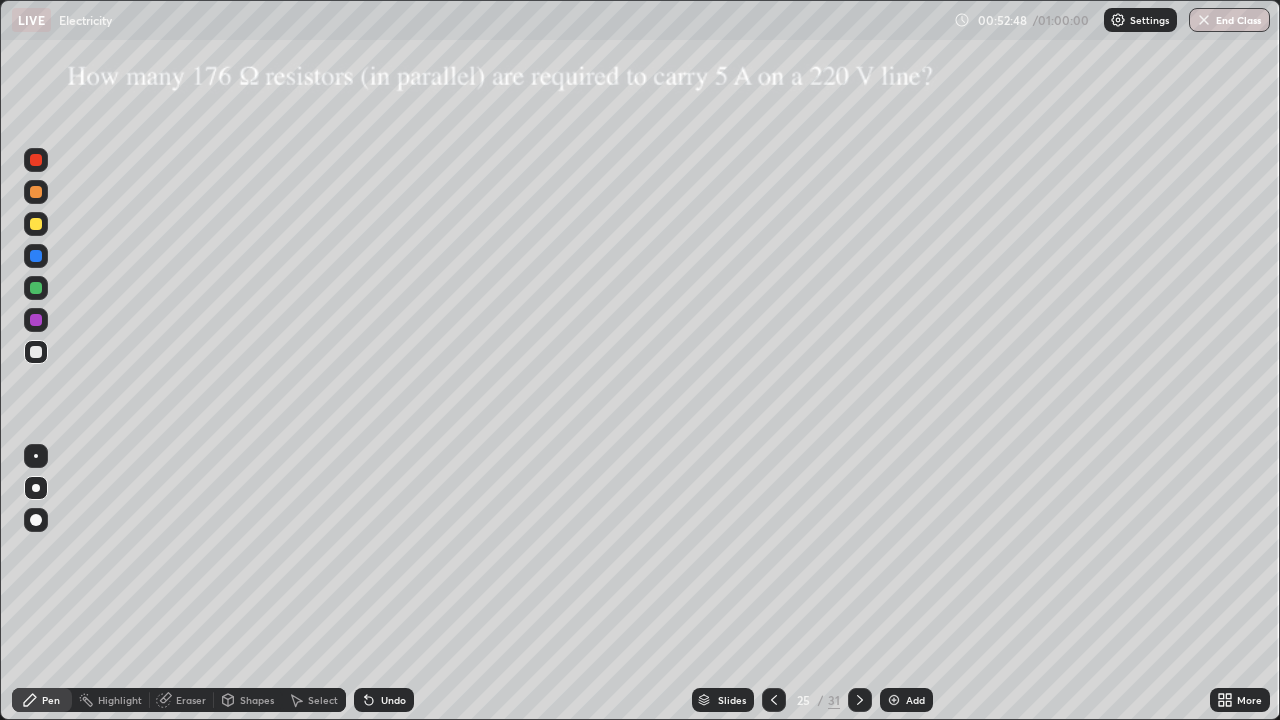 click on "Select" at bounding box center [323, 700] 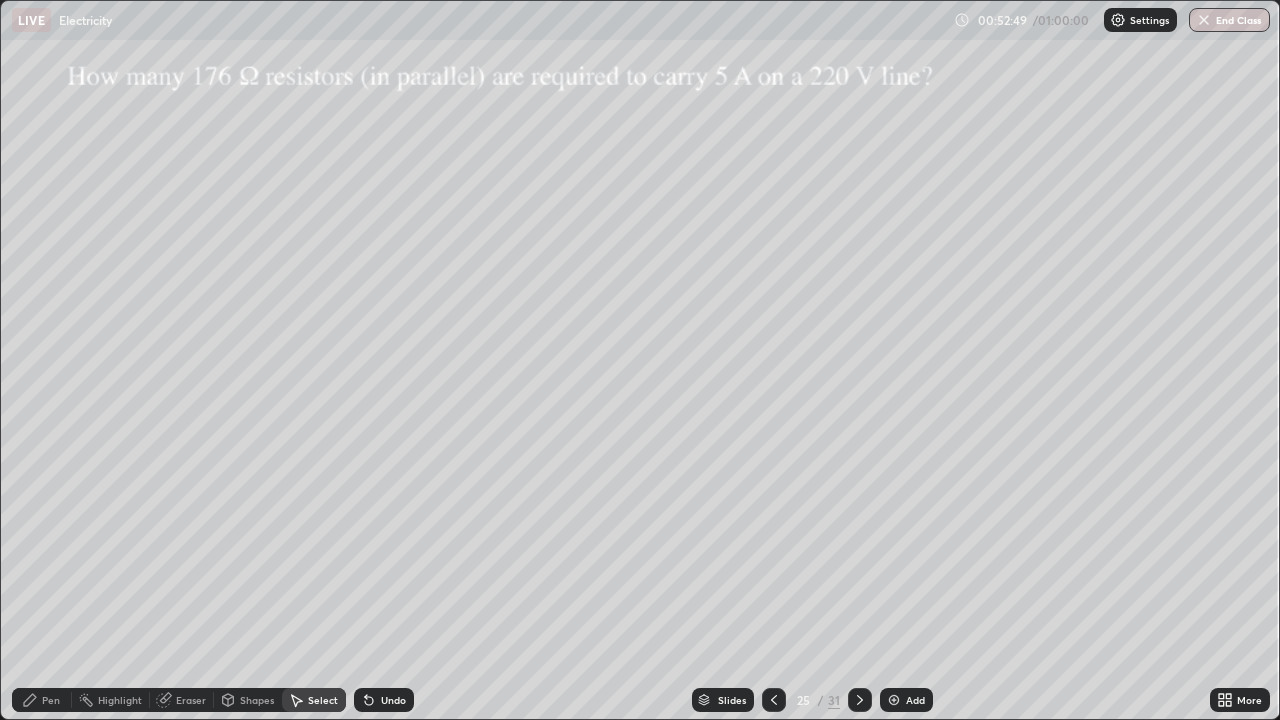 click on "Pen" at bounding box center (42, 700) 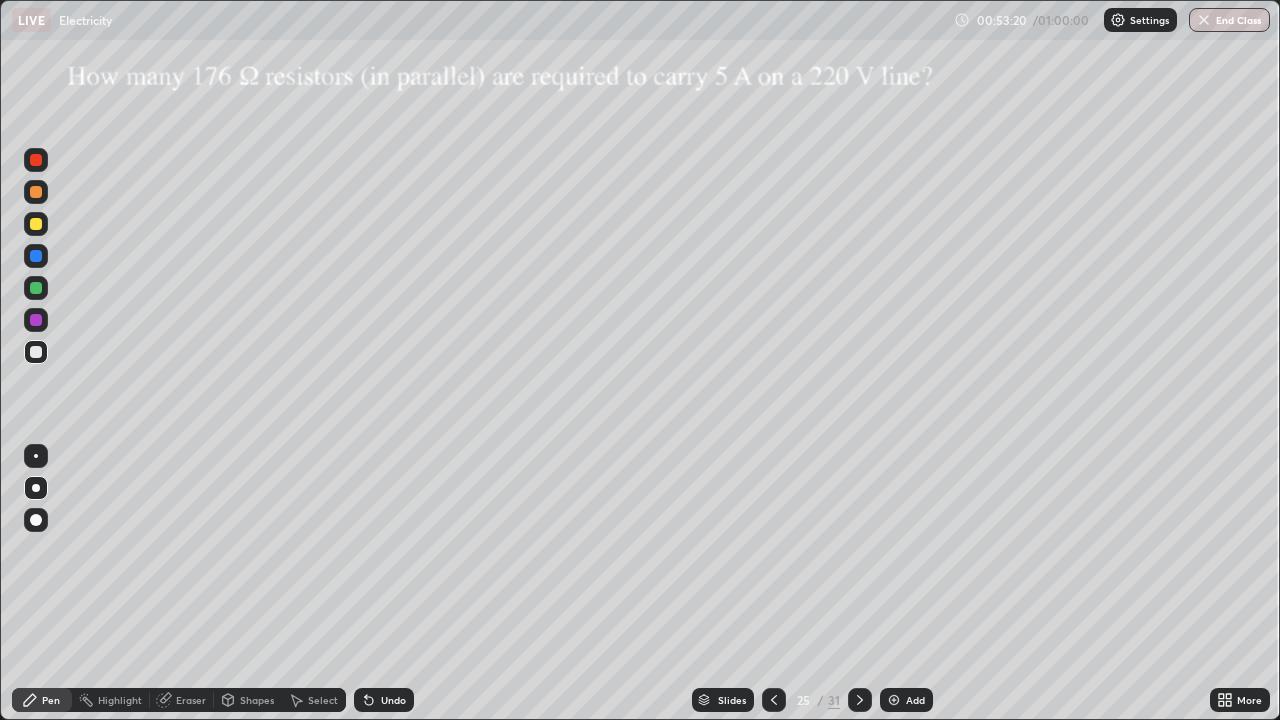 click on "Select" at bounding box center [323, 700] 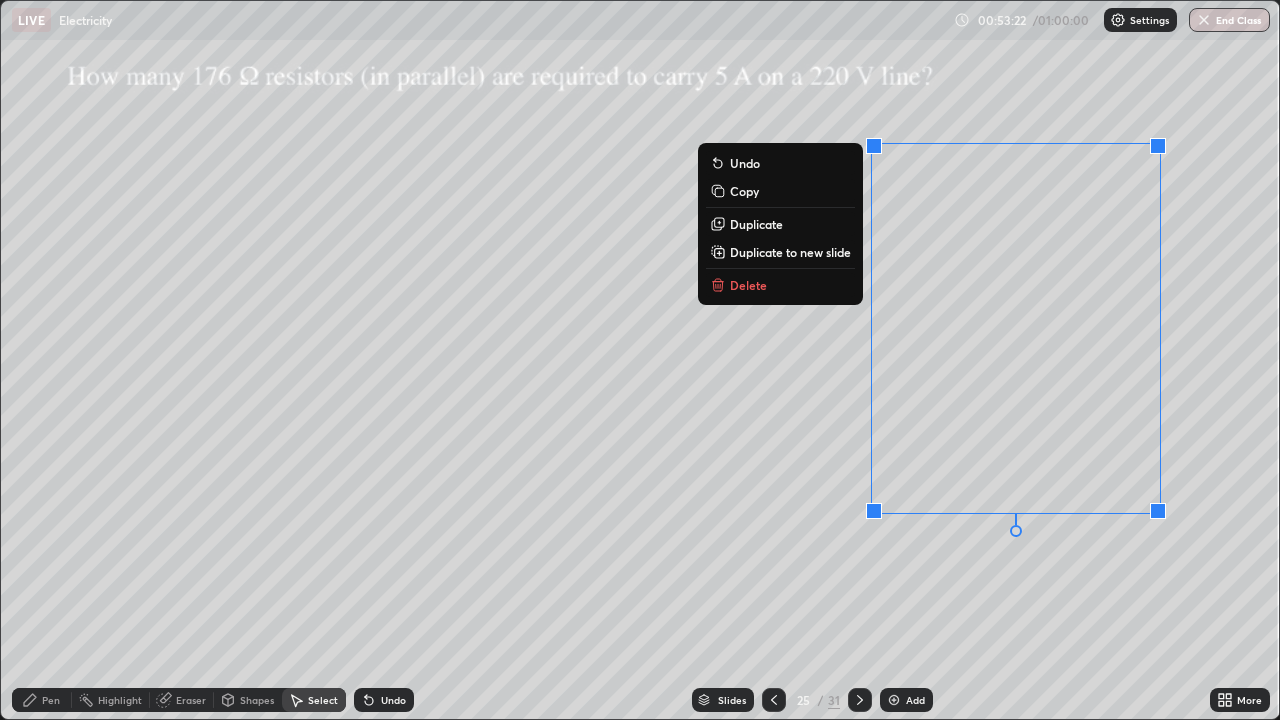 click on "Delete" at bounding box center [748, 285] 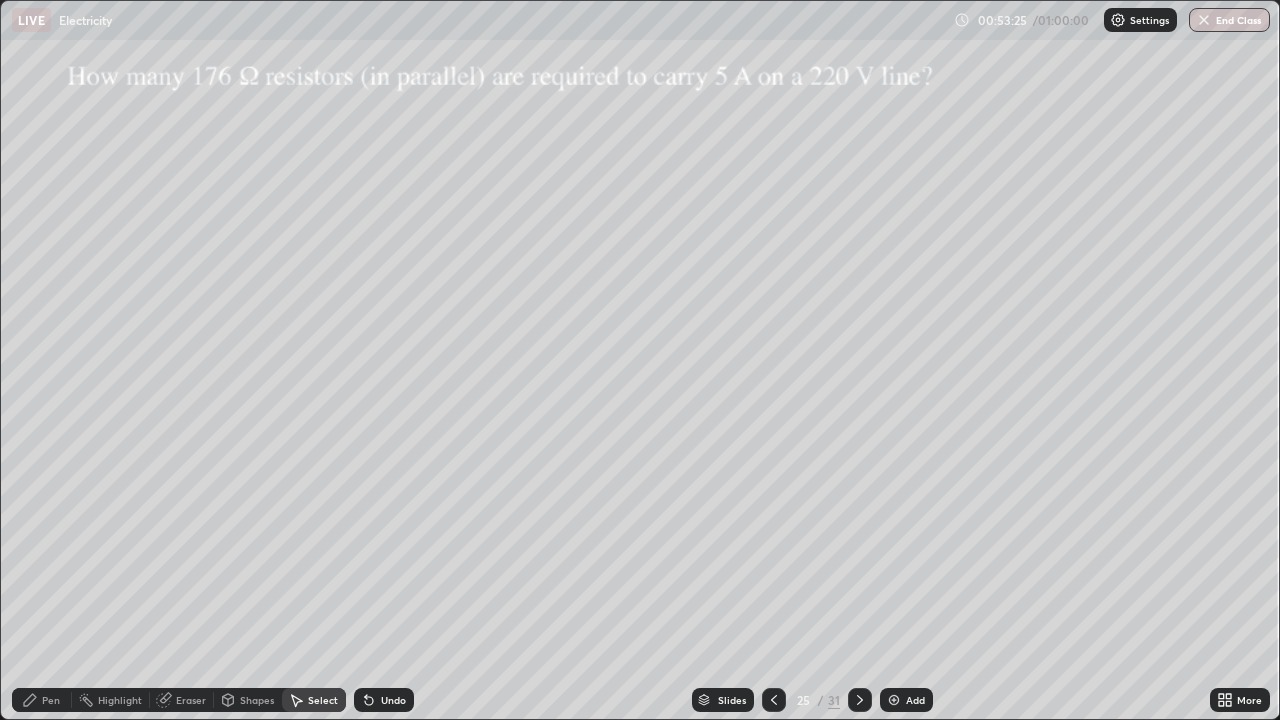 click on "Eraser" at bounding box center [182, 700] 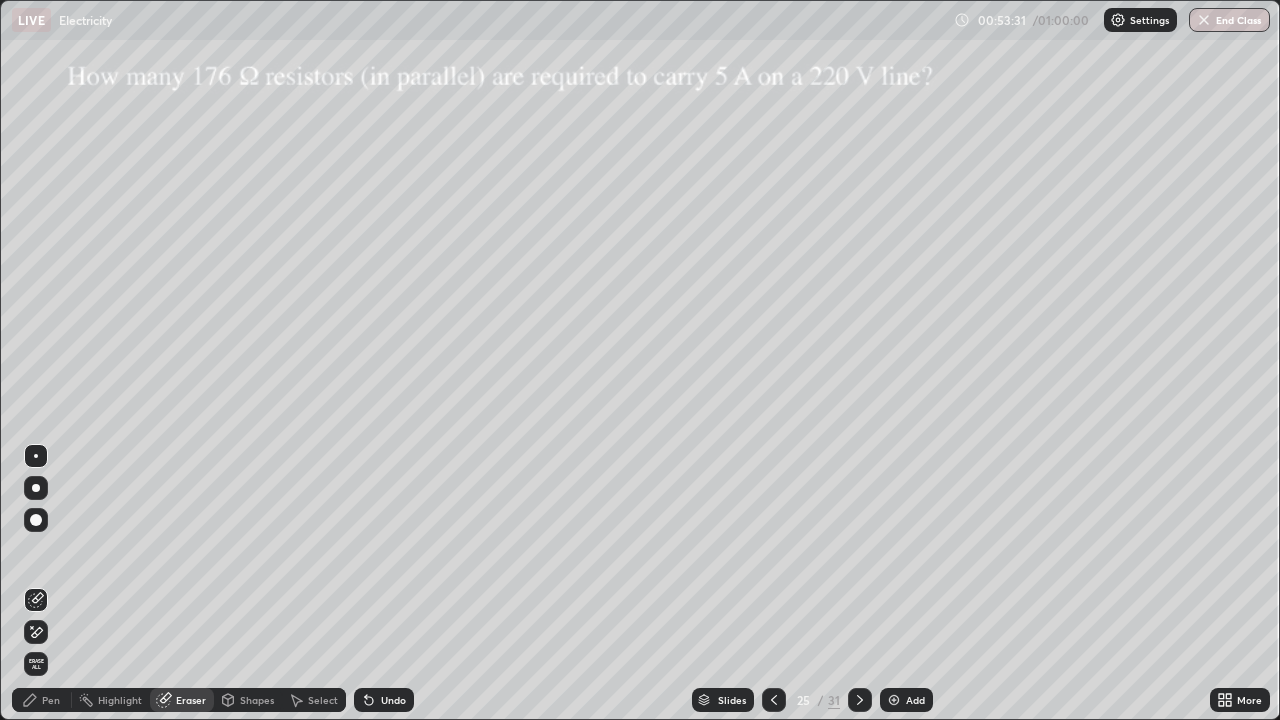 click at bounding box center (36, 488) 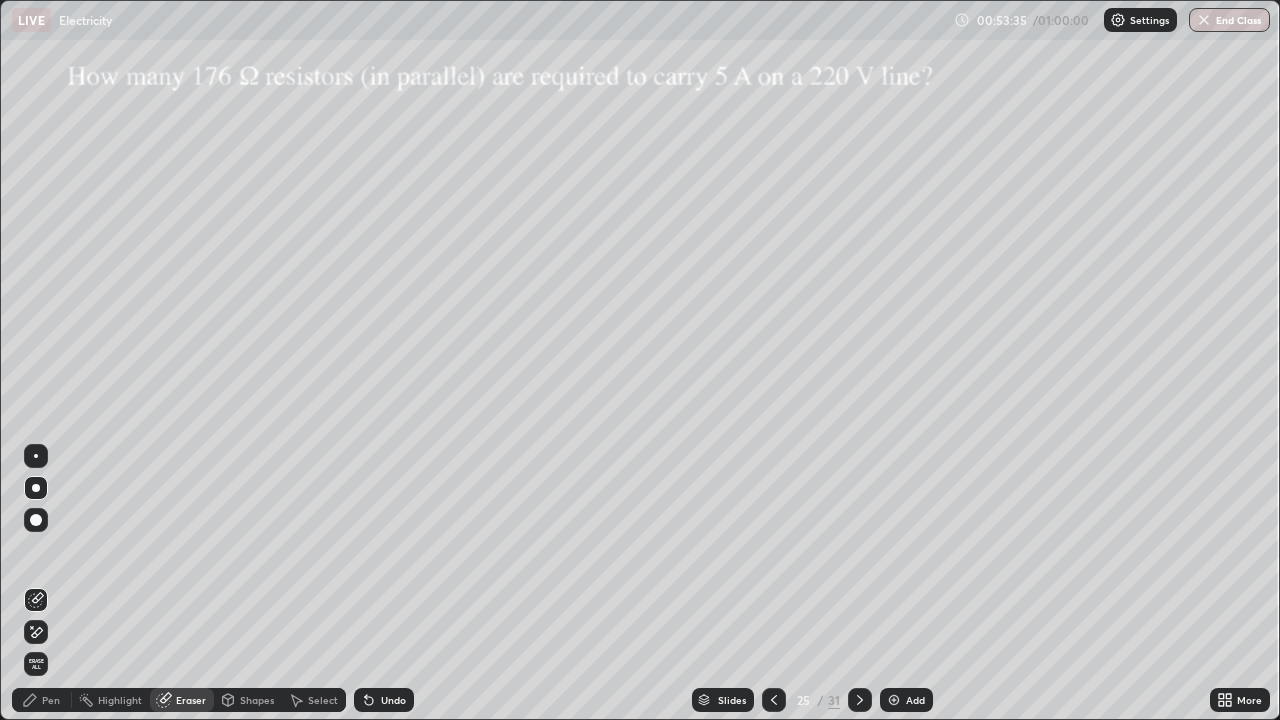click on "Pen" at bounding box center [51, 700] 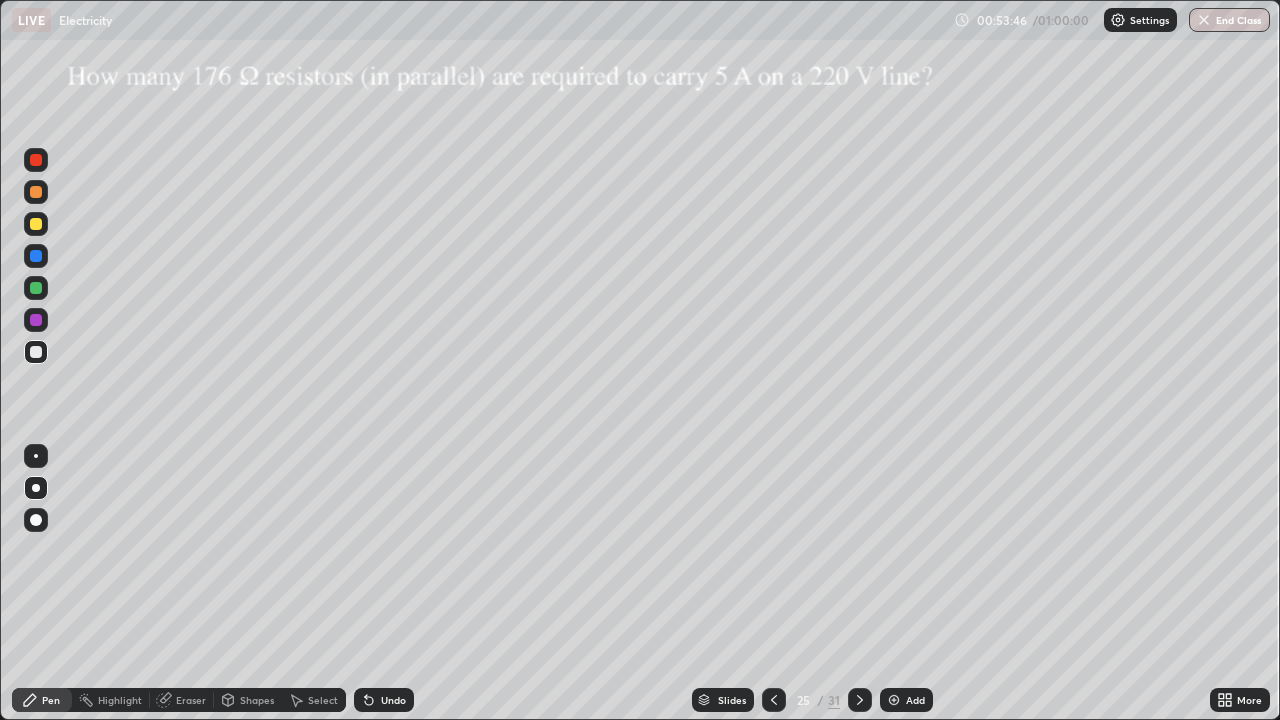 click on "Undo" at bounding box center [384, 700] 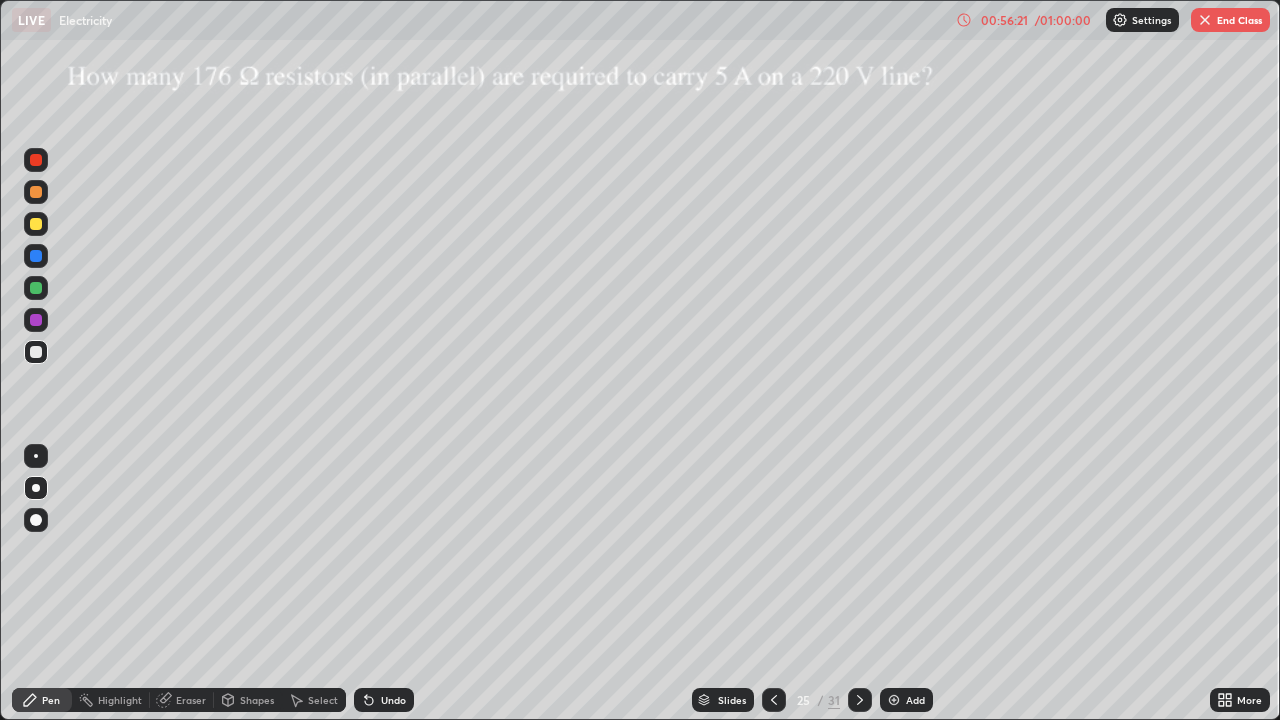 click at bounding box center (1205, 20) 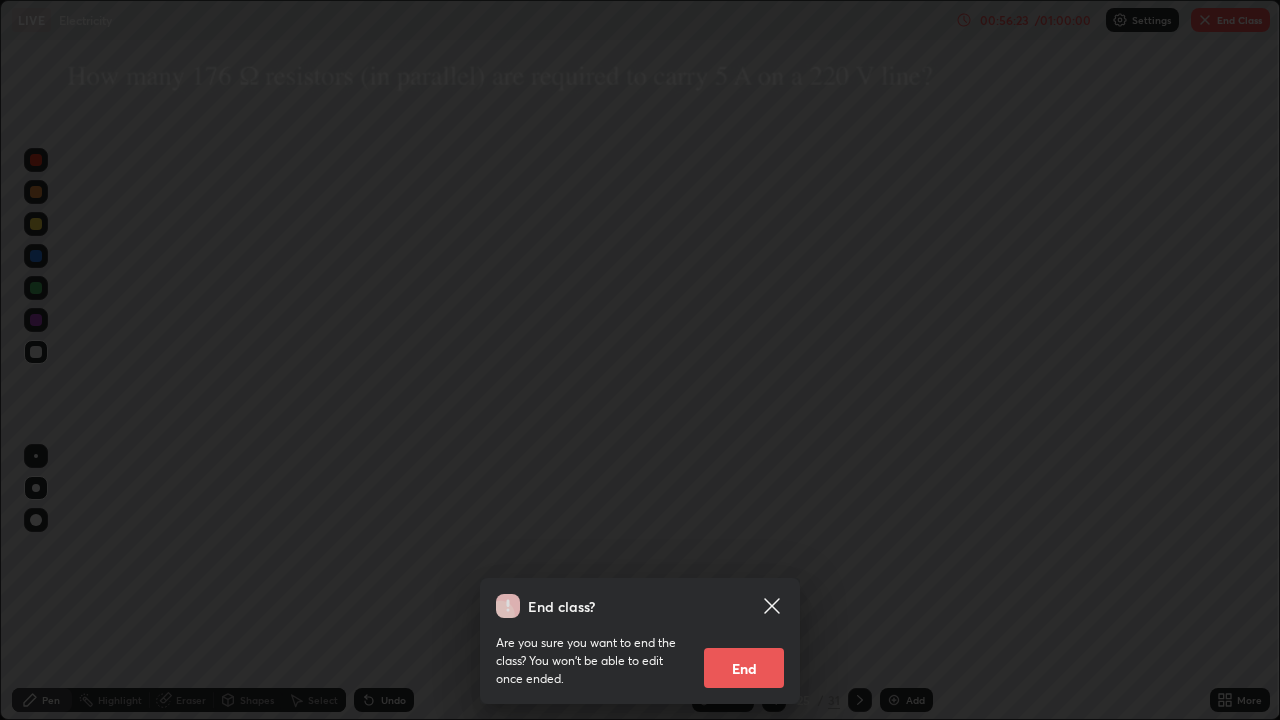 click on "End" at bounding box center (744, 668) 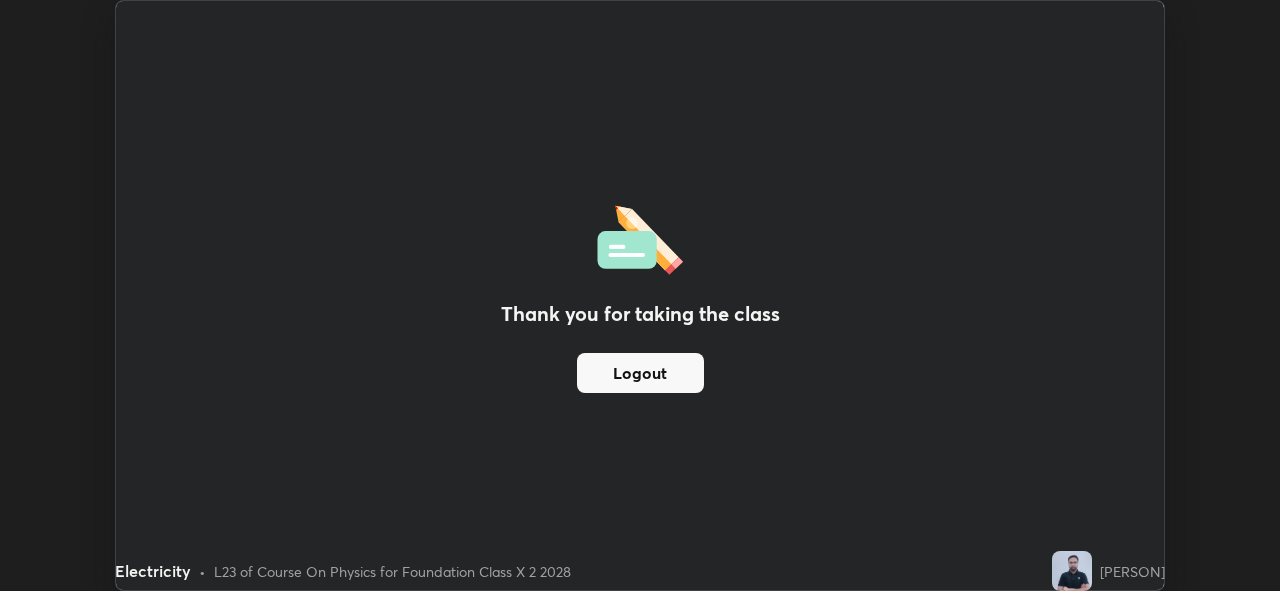scroll, scrollTop: 591, scrollLeft: 1280, axis: both 